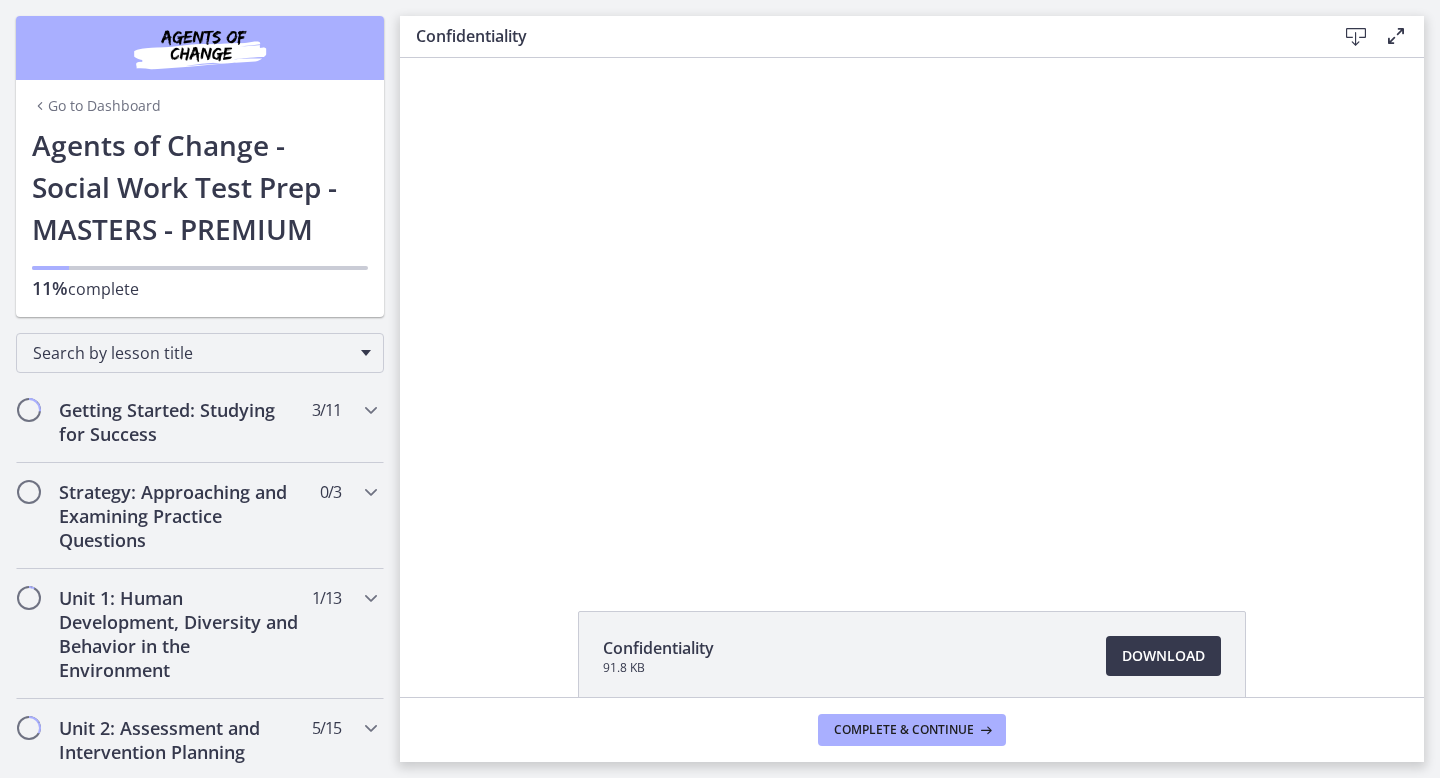 scroll, scrollTop: 0, scrollLeft: 0, axis: both 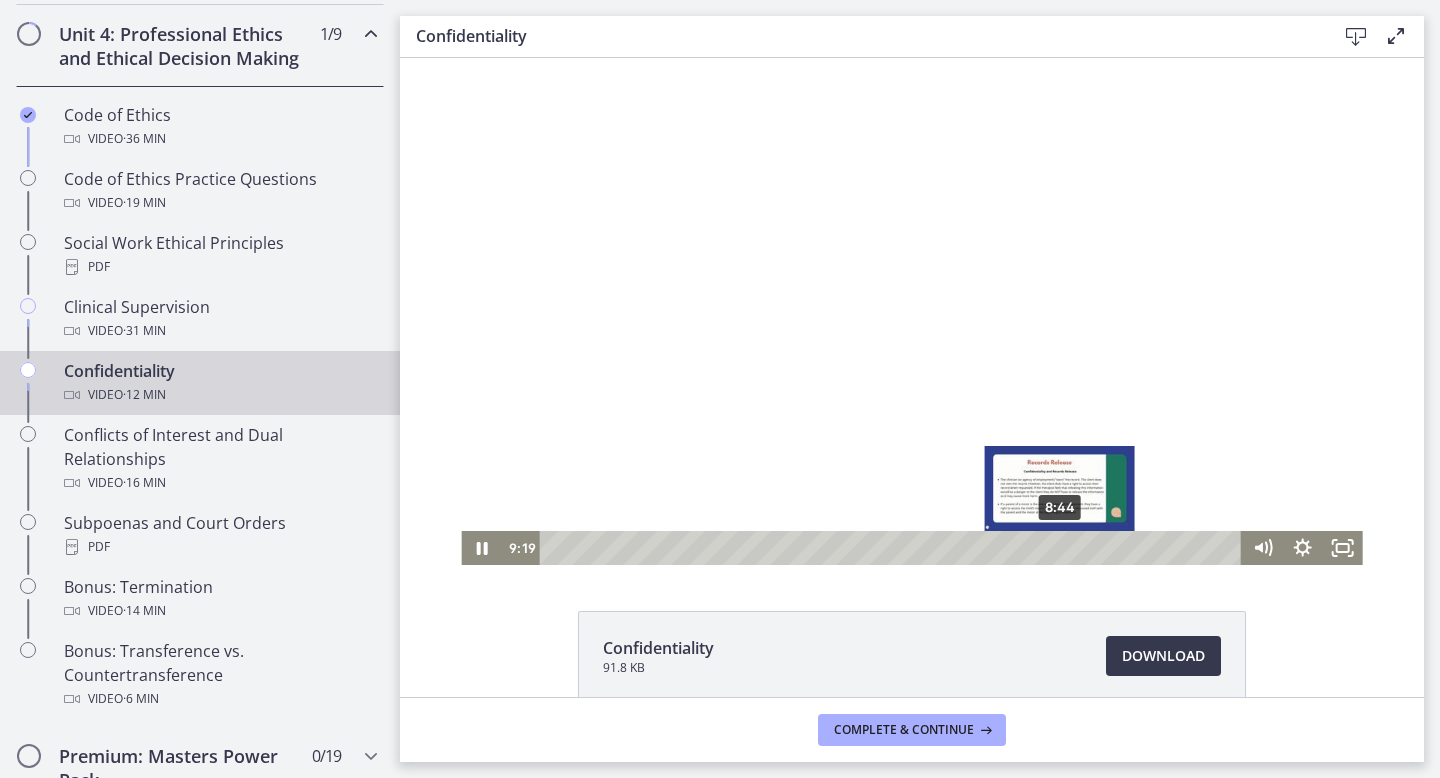 click on "8:44" at bounding box center (894, 548) 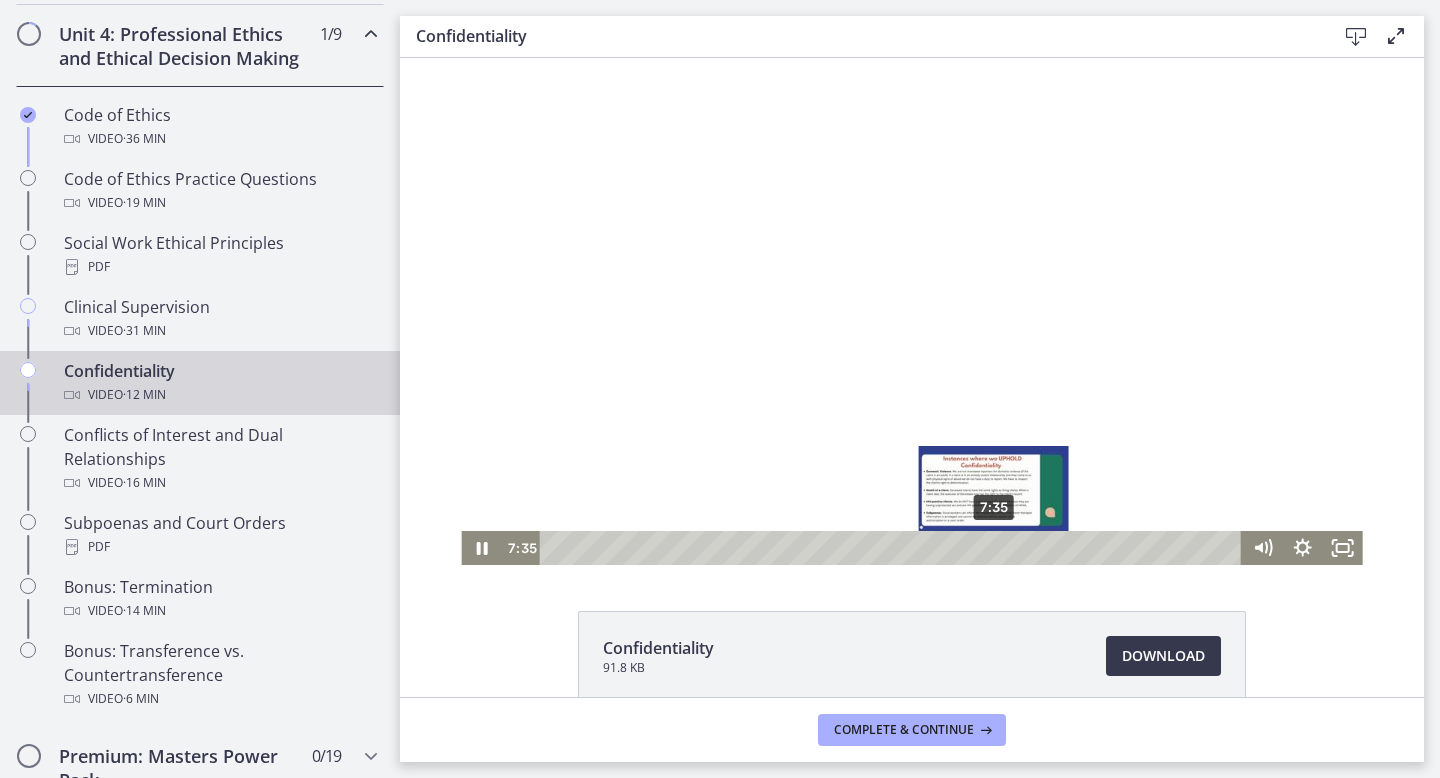 click on "7:35" at bounding box center (894, 548) 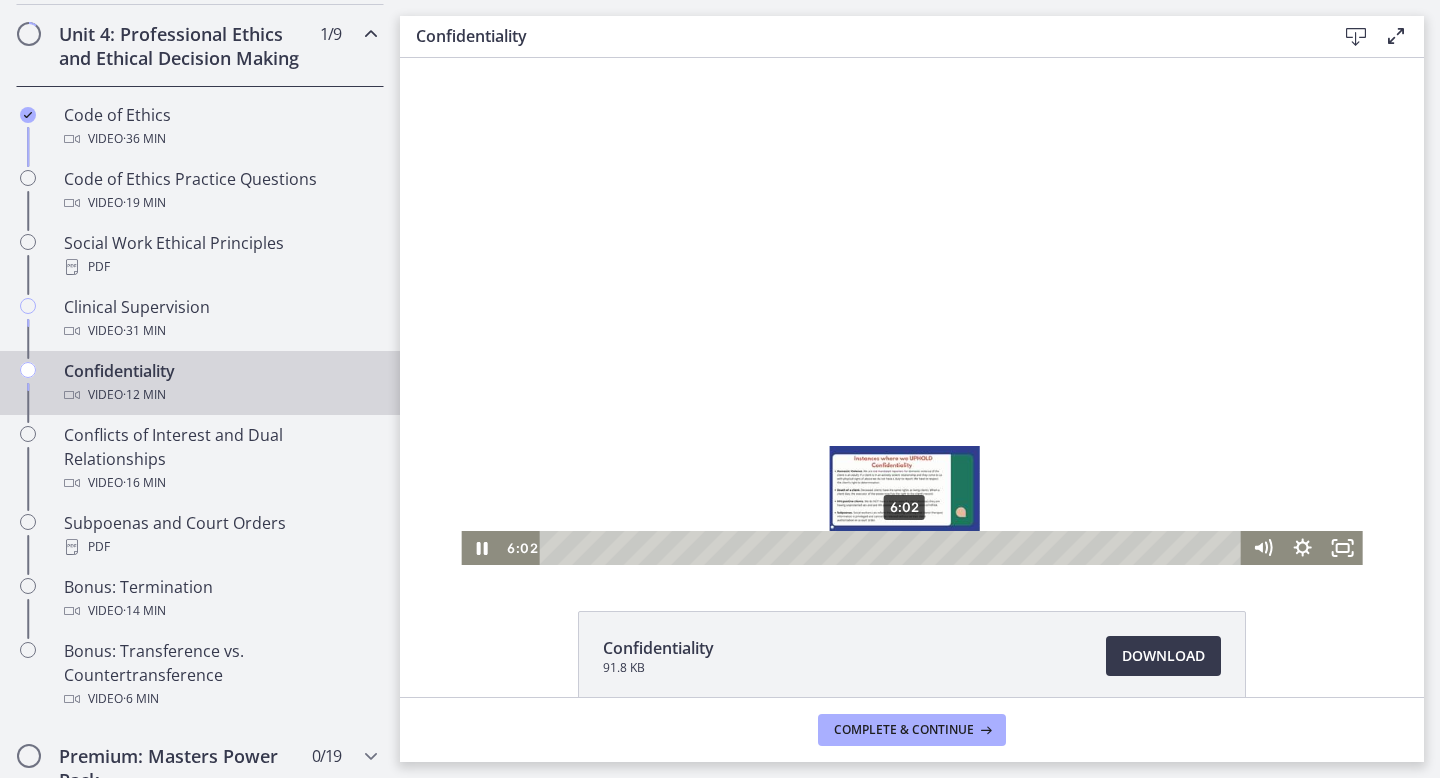 click on "6:02" at bounding box center [894, 548] 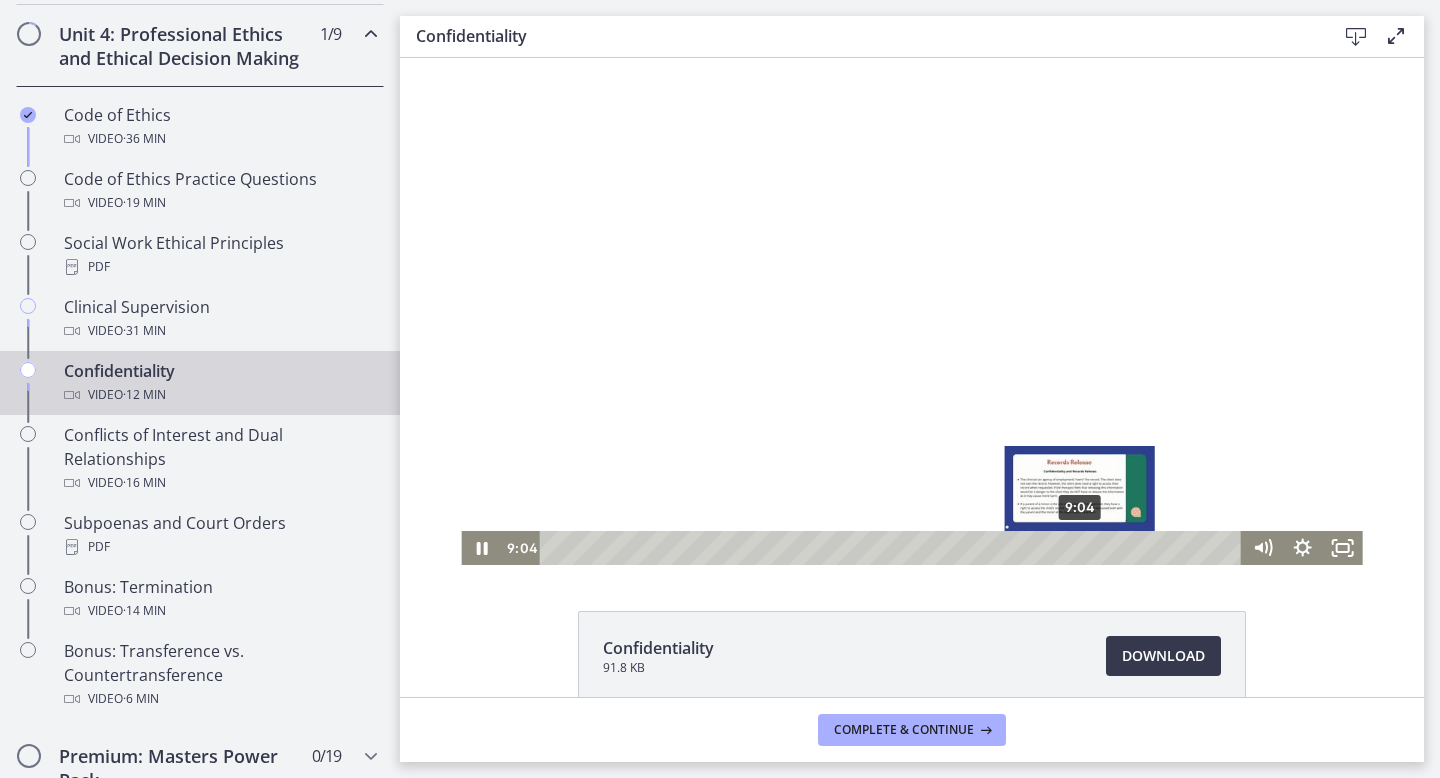 click on "9:04" at bounding box center (894, 548) 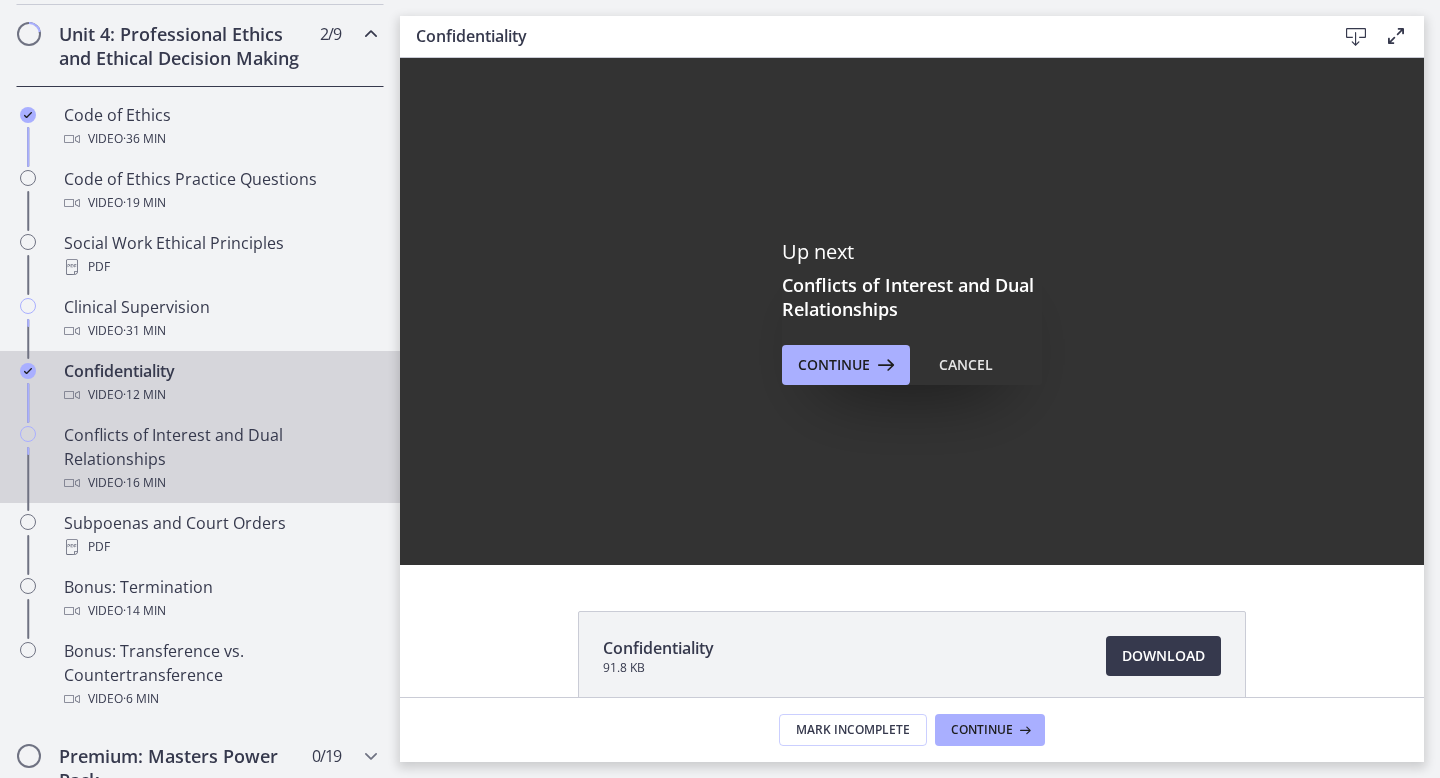click on "Conflicts of Interest and Dual Relationships
Video
·  16 min" at bounding box center [220, 459] 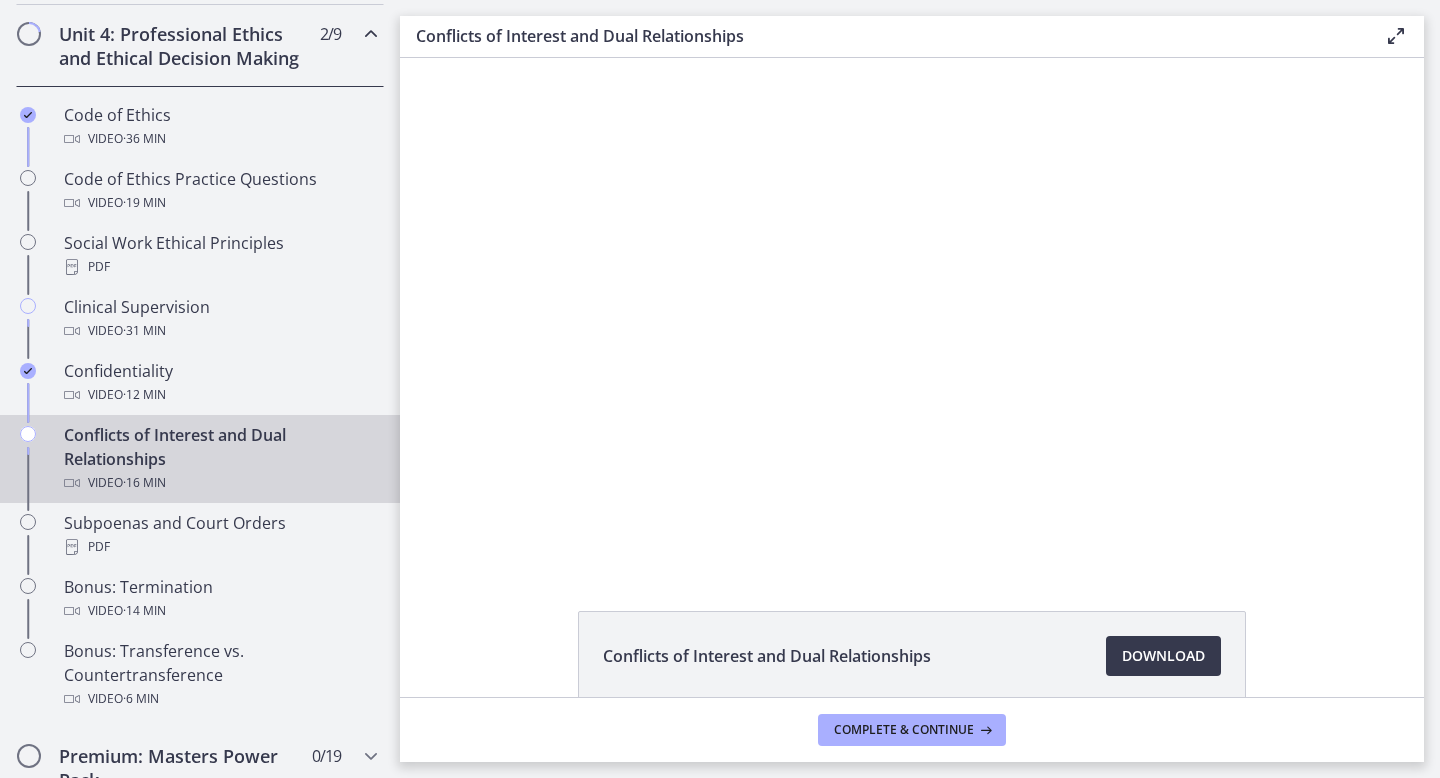 scroll, scrollTop: 0, scrollLeft: 0, axis: both 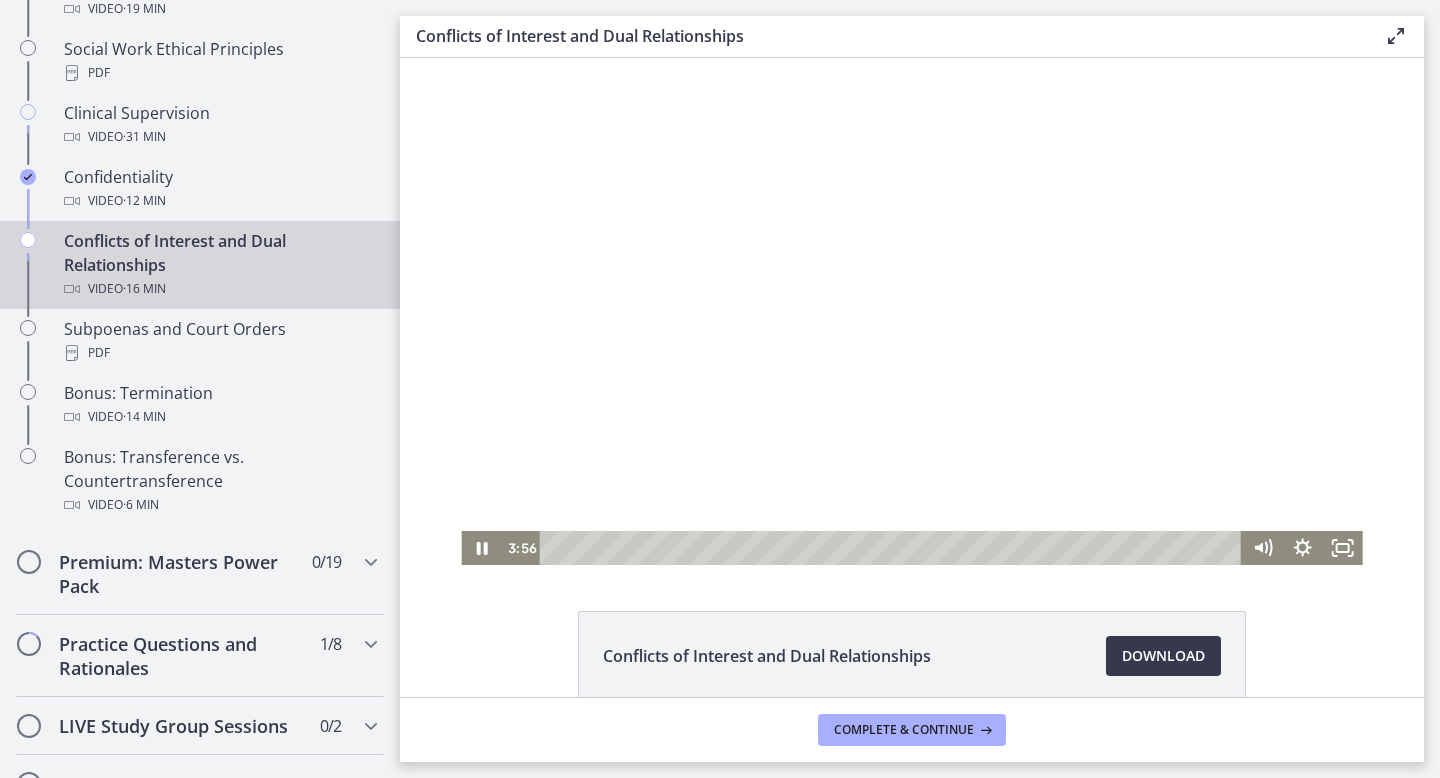 click at bounding box center [911, 311] 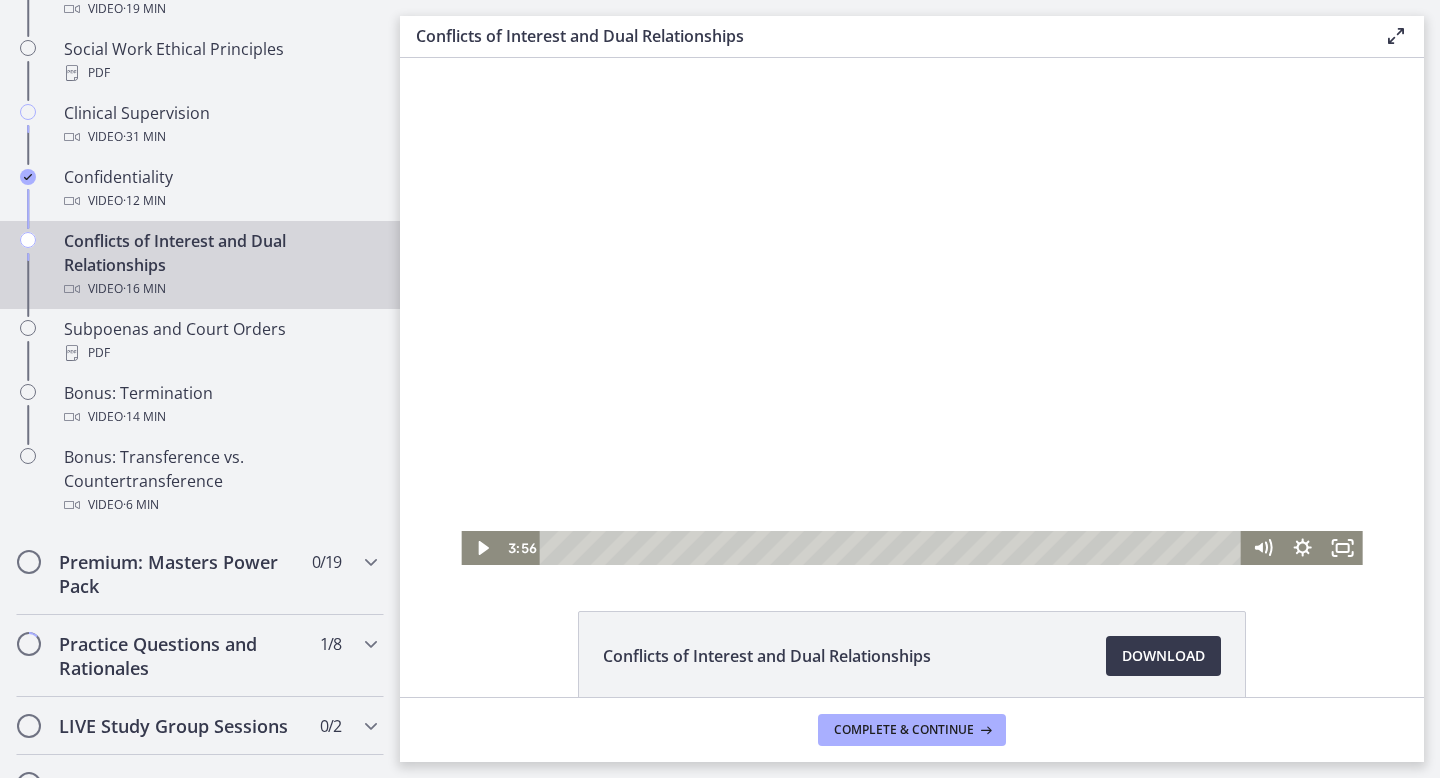 click at bounding box center (911, 311) 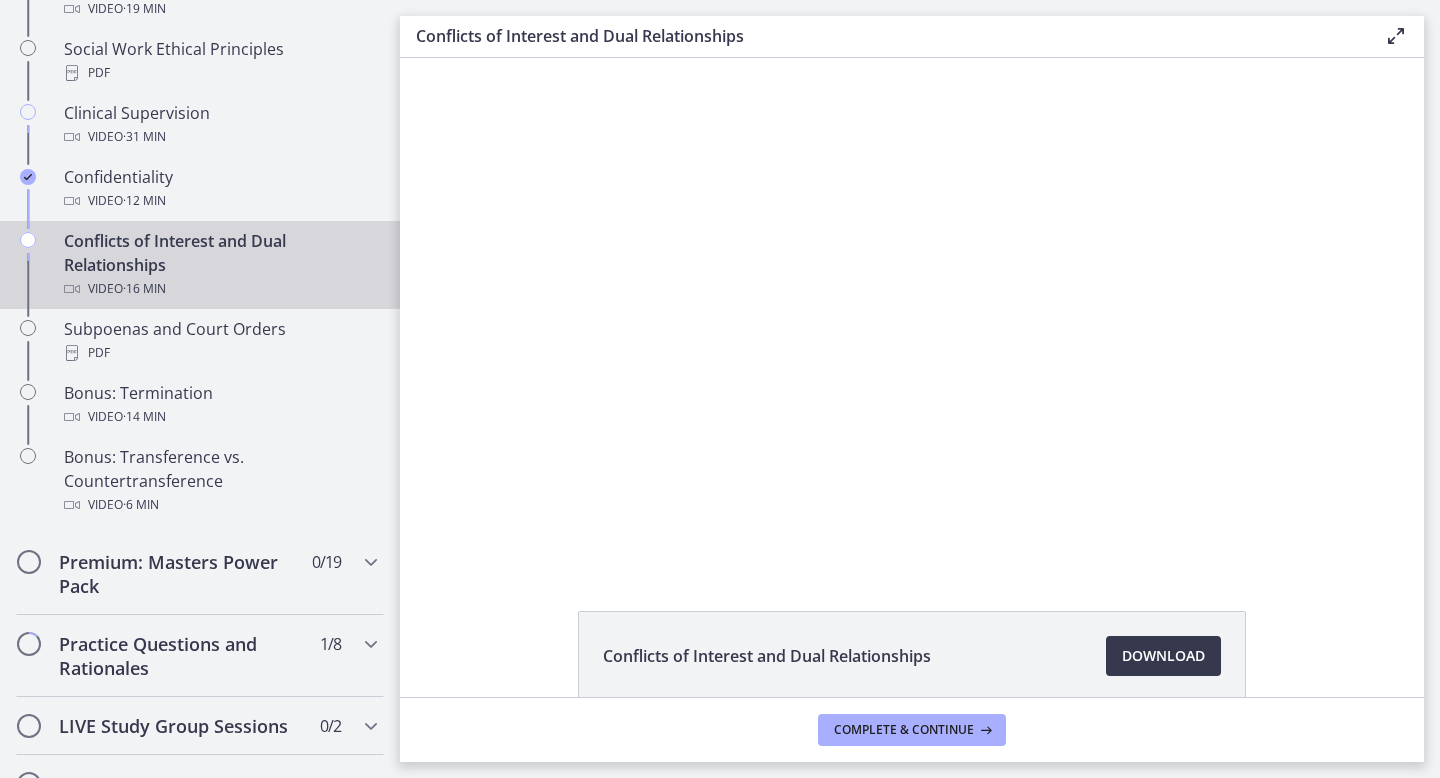 type 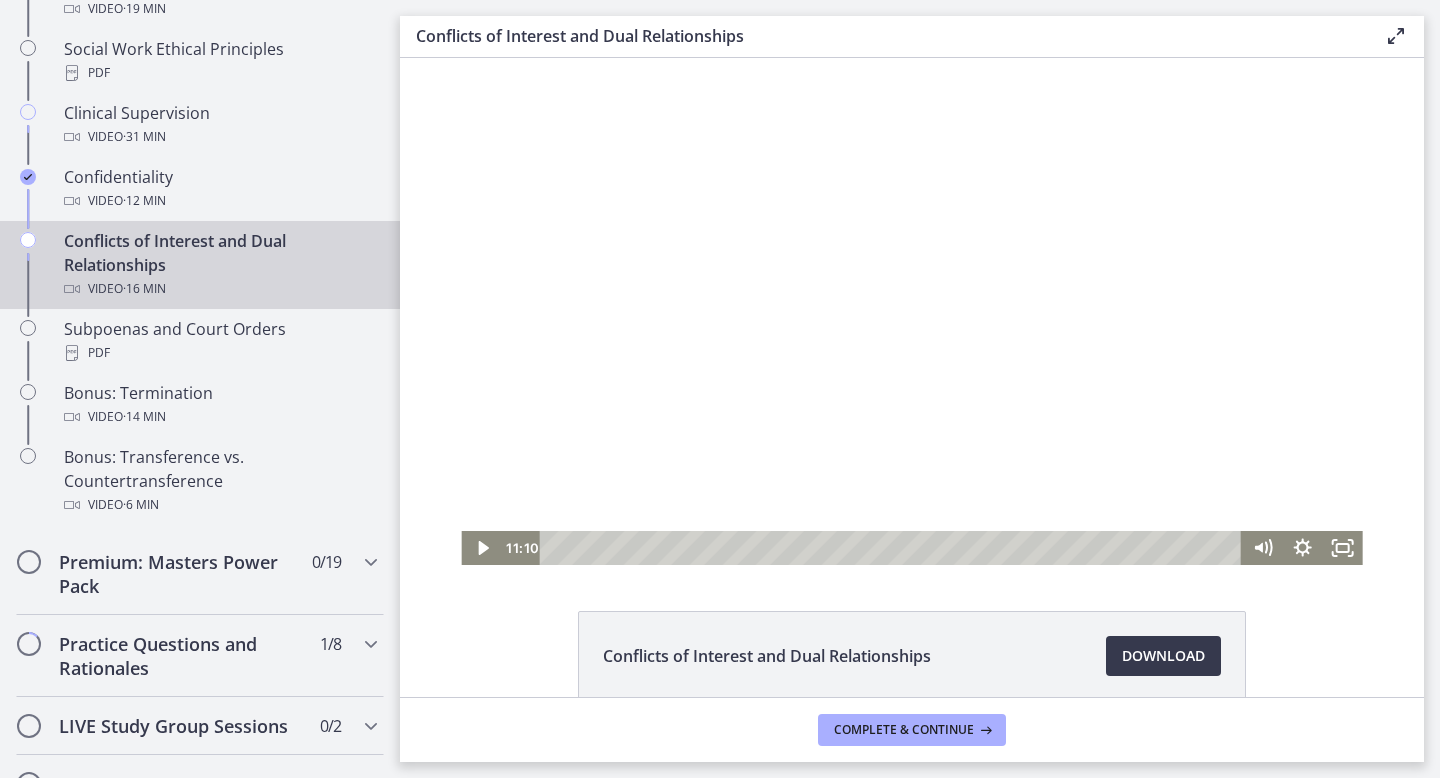 click at bounding box center [911, 311] 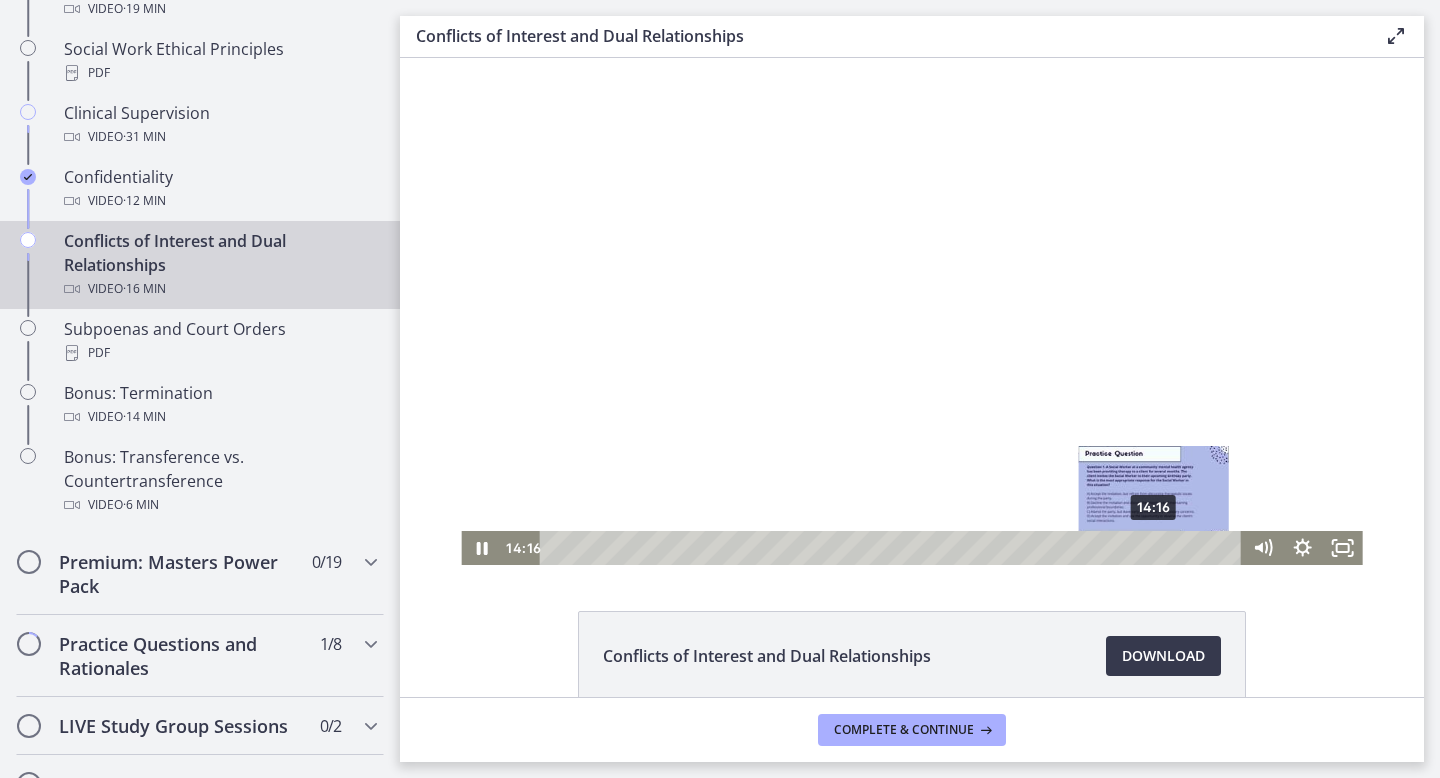 click on "14:16" at bounding box center (894, 548) 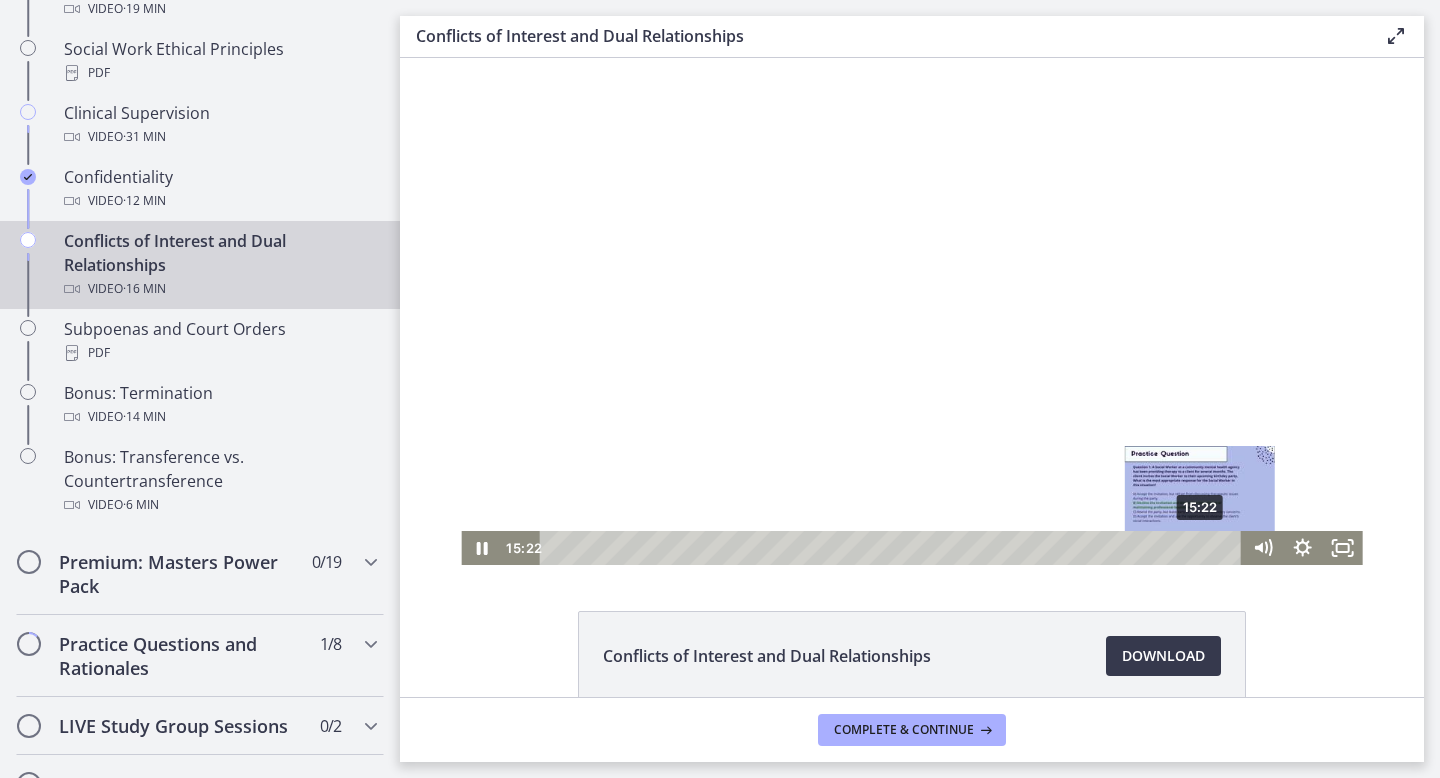 click on "15:22" at bounding box center [894, 548] 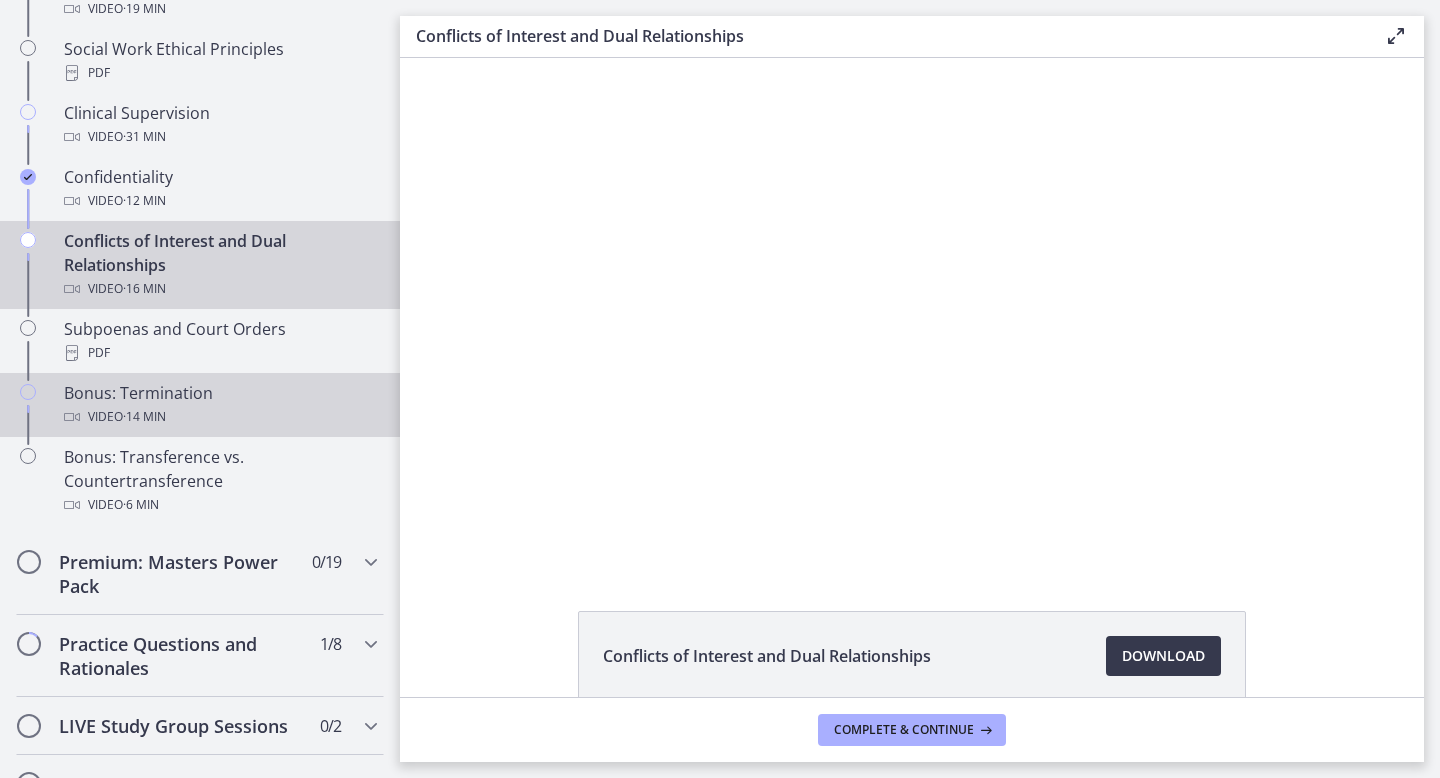 click on "Bonus: Termination
Video
·  14 min" at bounding box center [220, 405] 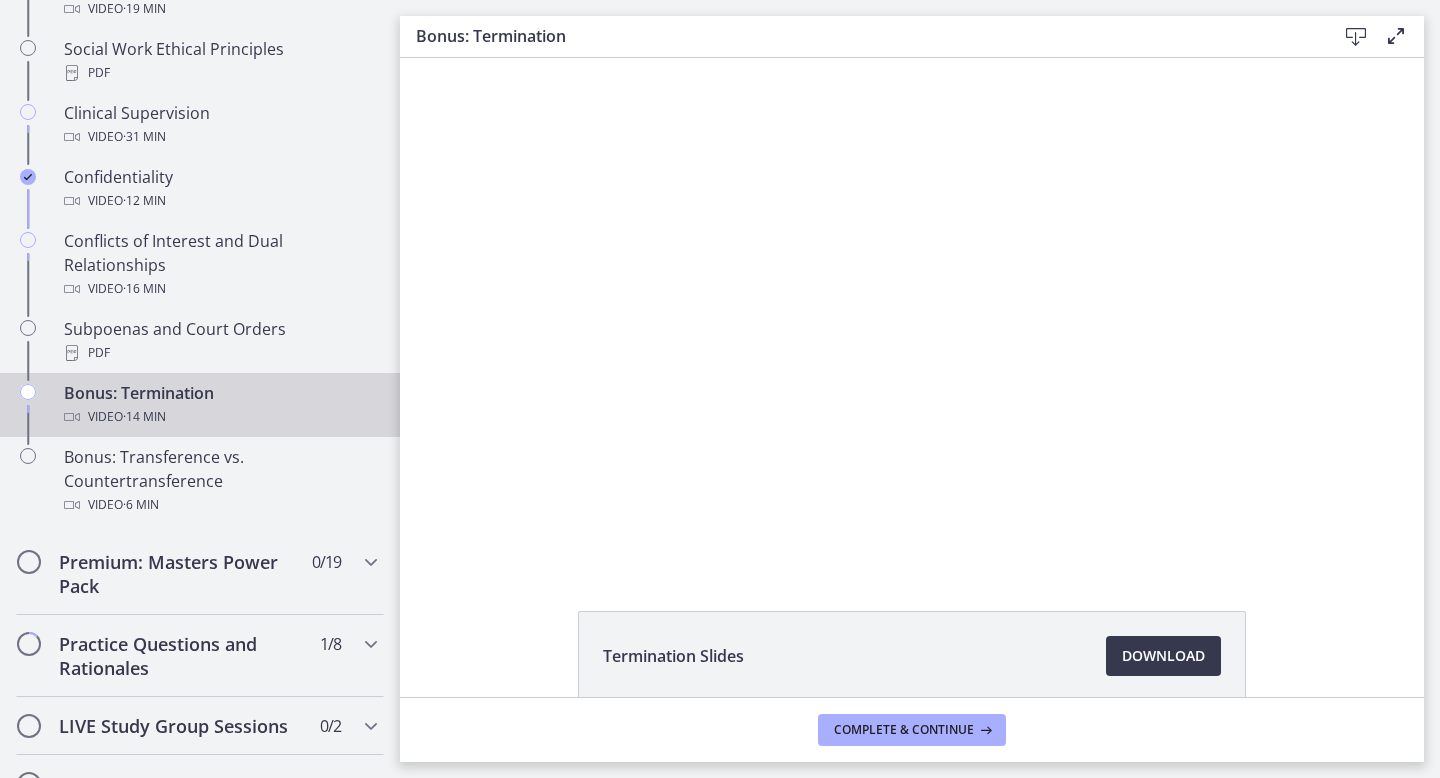 scroll, scrollTop: 0, scrollLeft: 0, axis: both 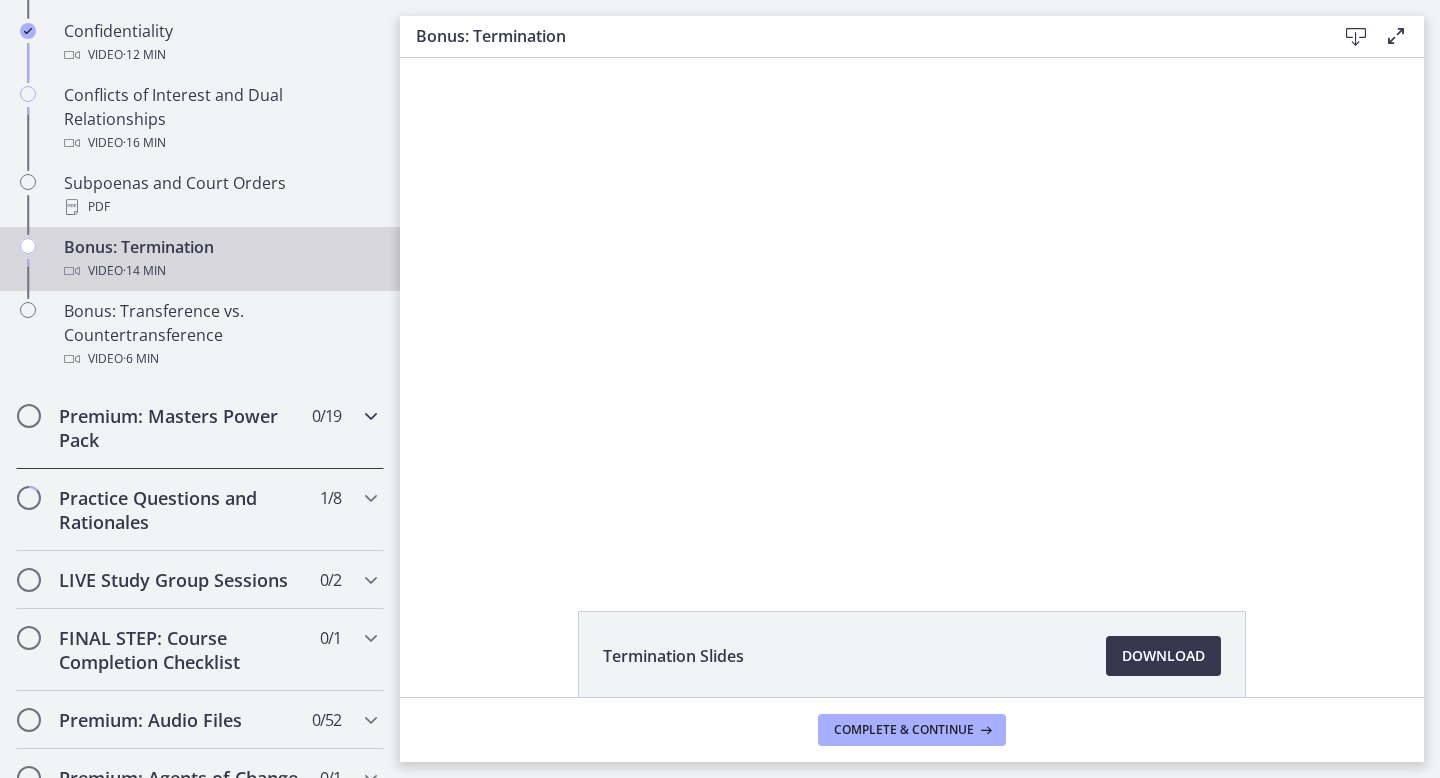 click on "Premium: Masters Power Pack" at bounding box center [181, 428] 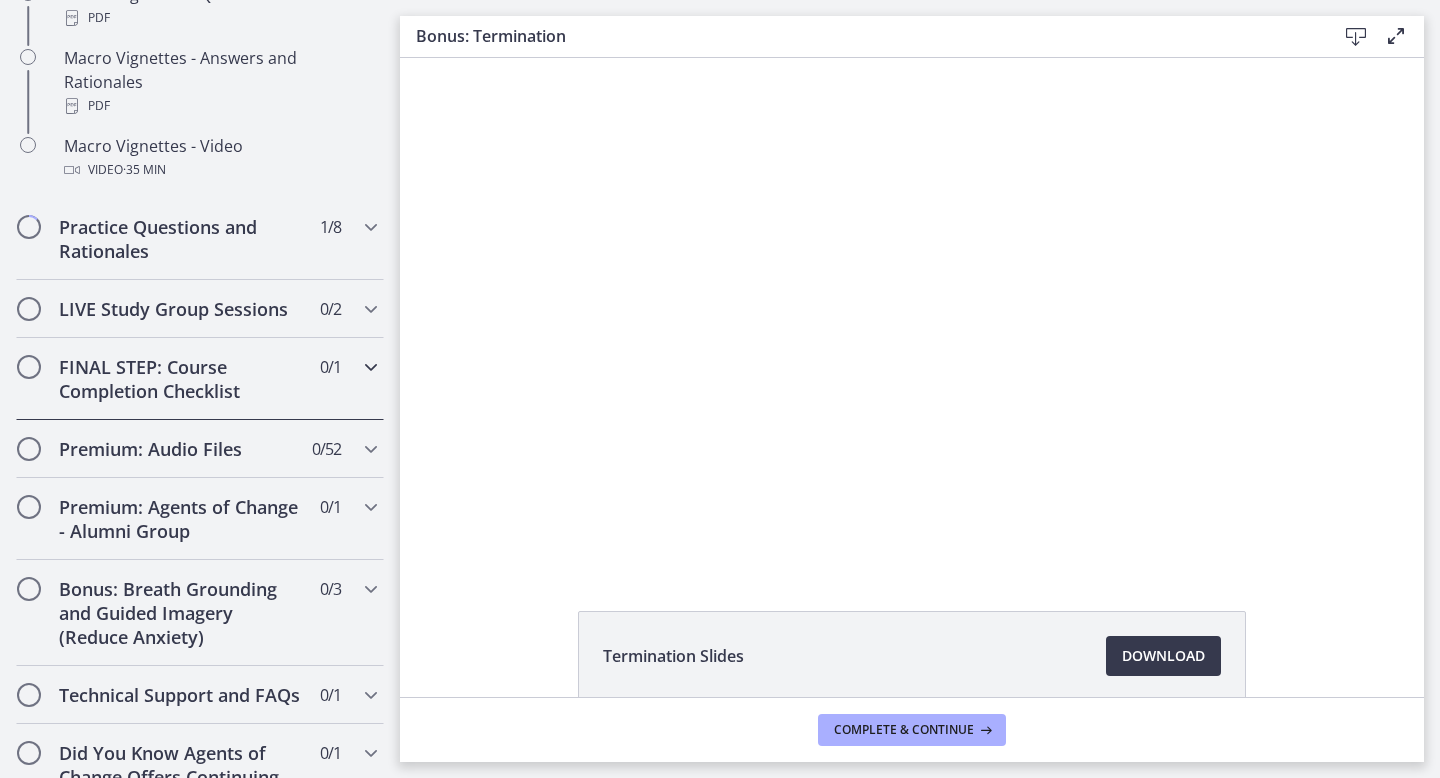 scroll, scrollTop: 2232, scrollLeft: 0, axis: vertical 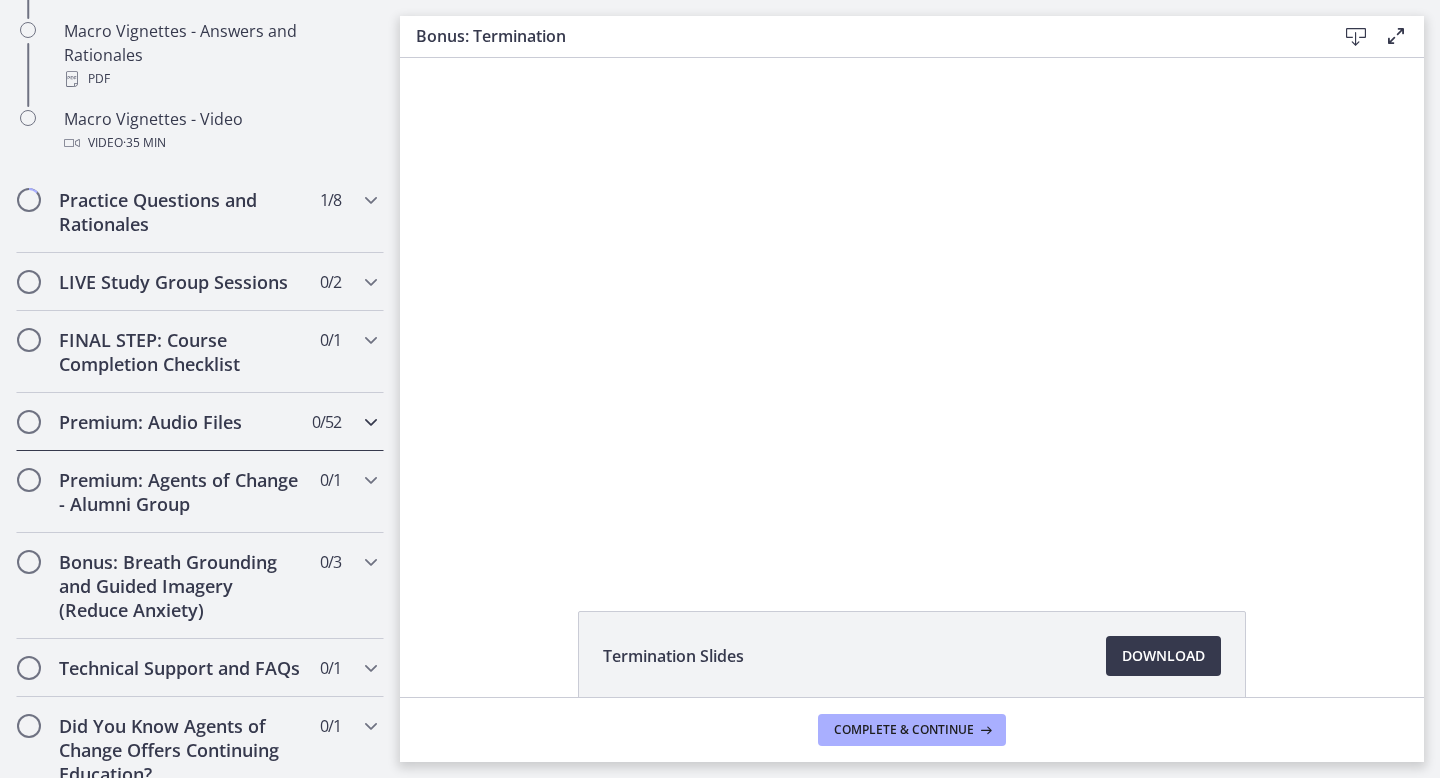 click at bounding box center (371, 422) 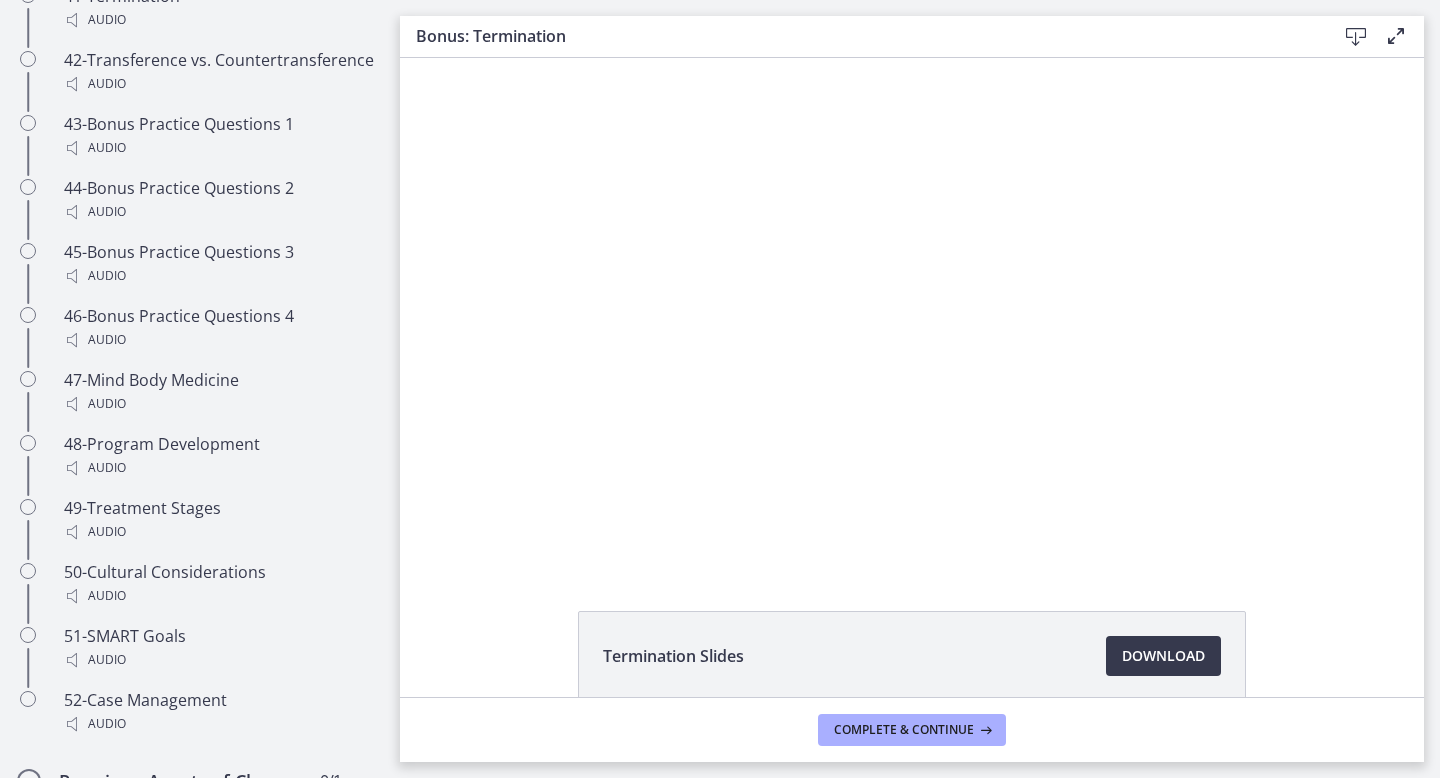 scroll, scrollTop: 4320, scrollLeft: 0, axis: vertical 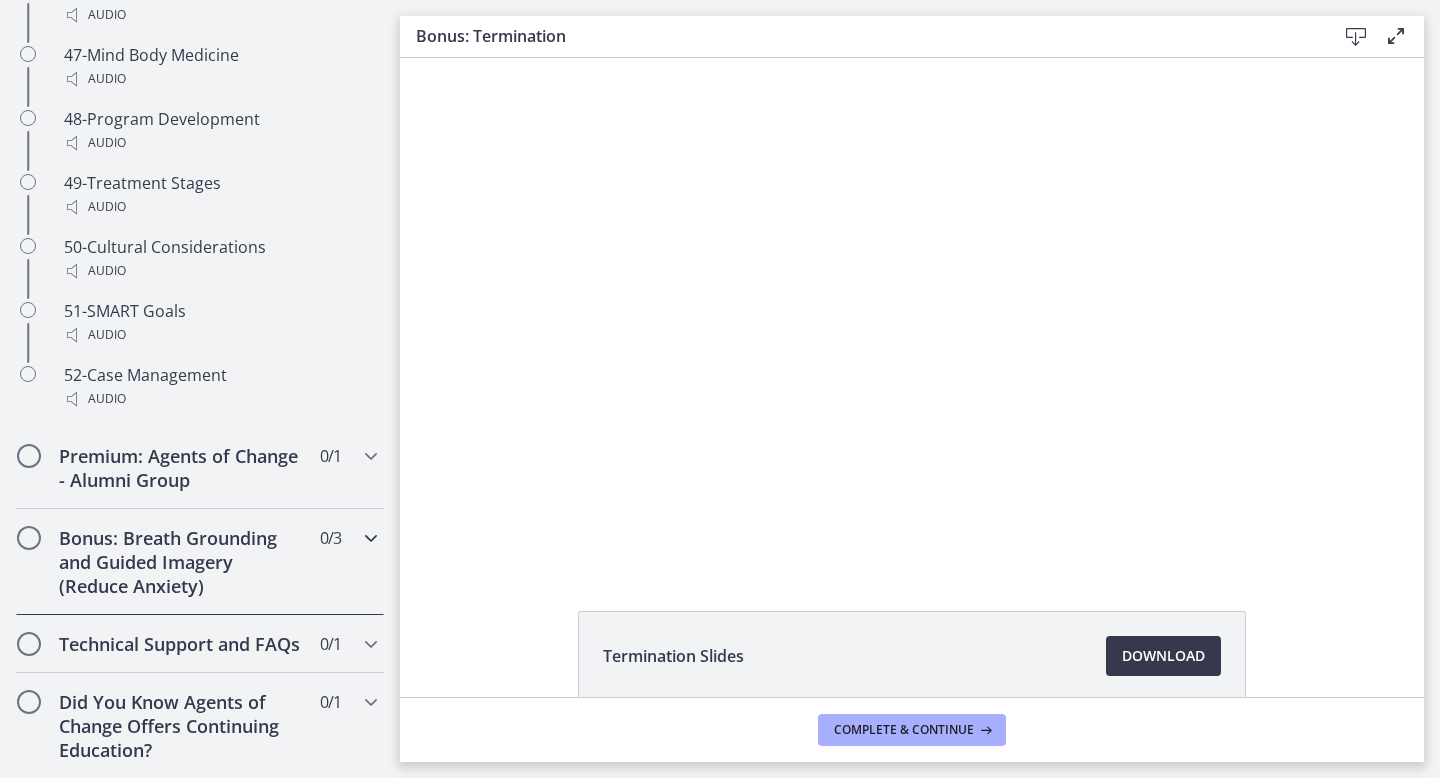 click on "Bonus: Breath Grounding and Guided Imagery (Reduce Anxiety)
0  /  3
Completed" at bounding box center (200, 562) 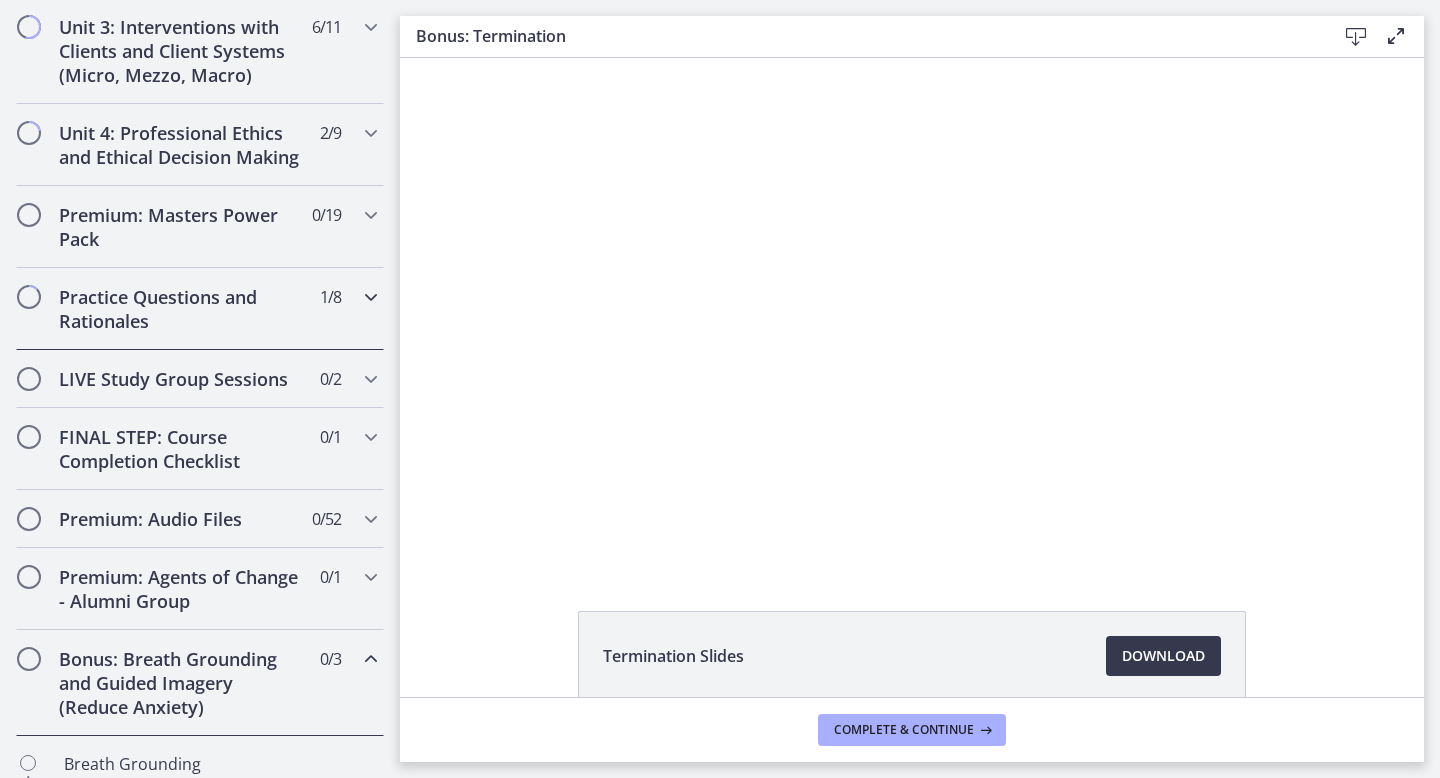 scroll, scrollTop: 778, scrollLeft: 0, axis: vertical 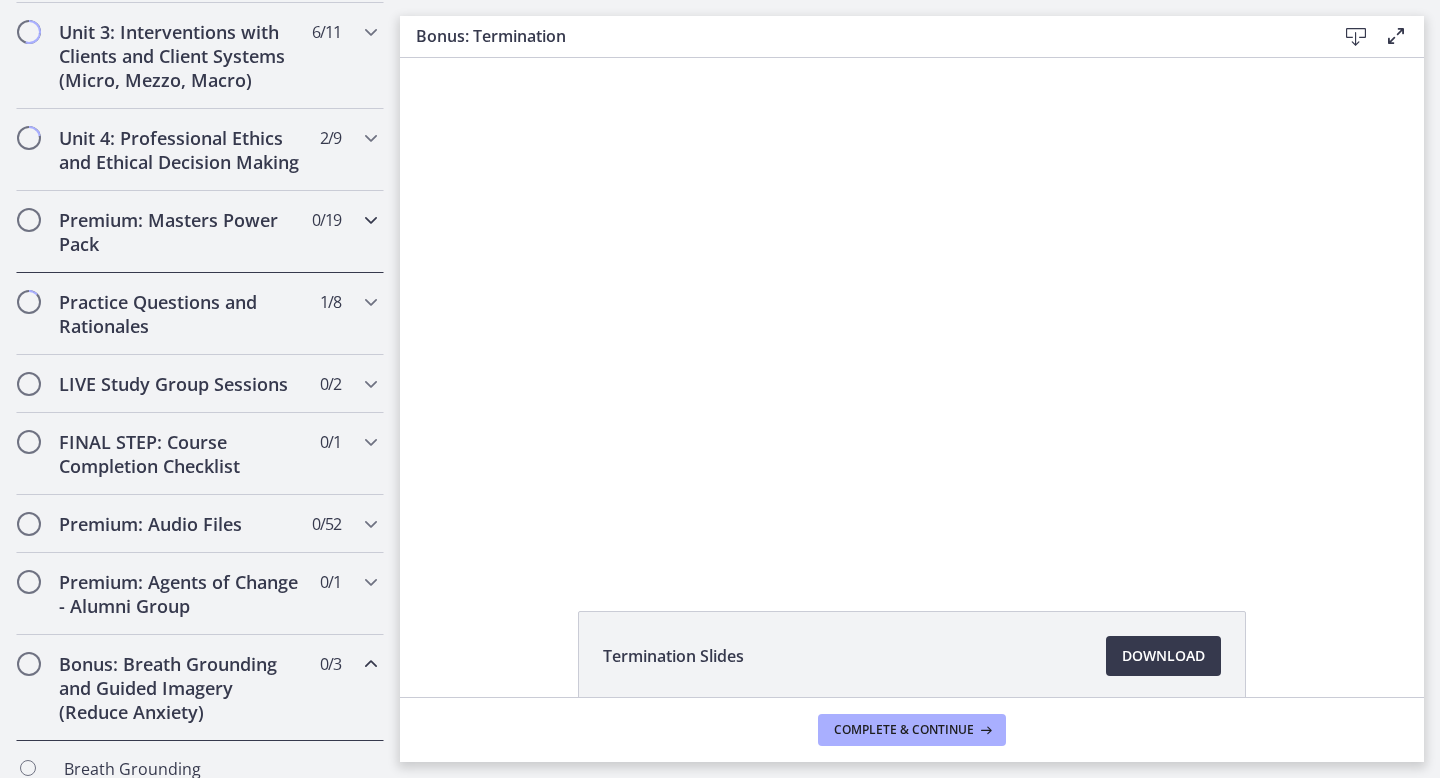 click on "Premium: Masters Power Pack
0  /  19
Completed" at bounding box center (200, 232) 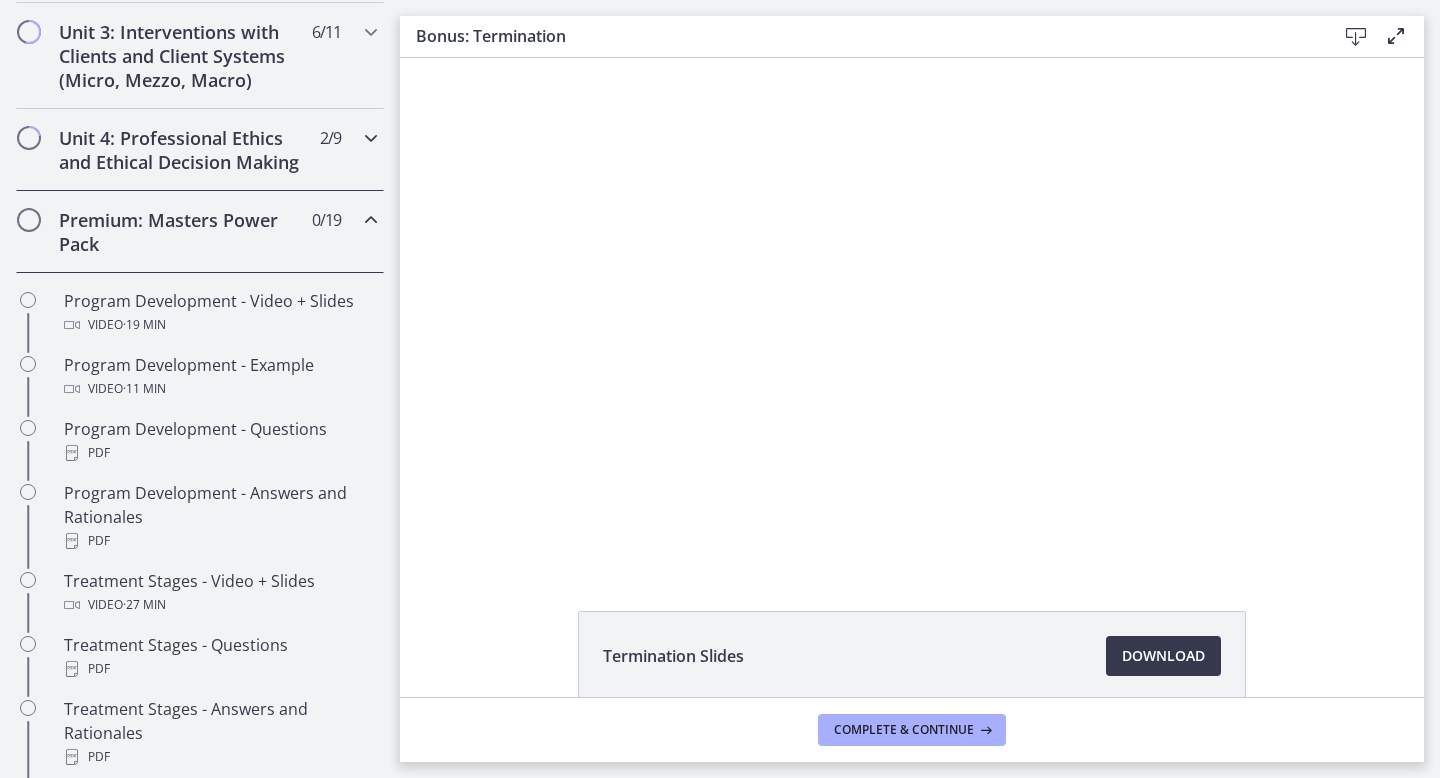 click on "Unit 4: Professional Ethics and Ethical Decision Making
2  /  9
Completed" at bounding box center (200, 150) 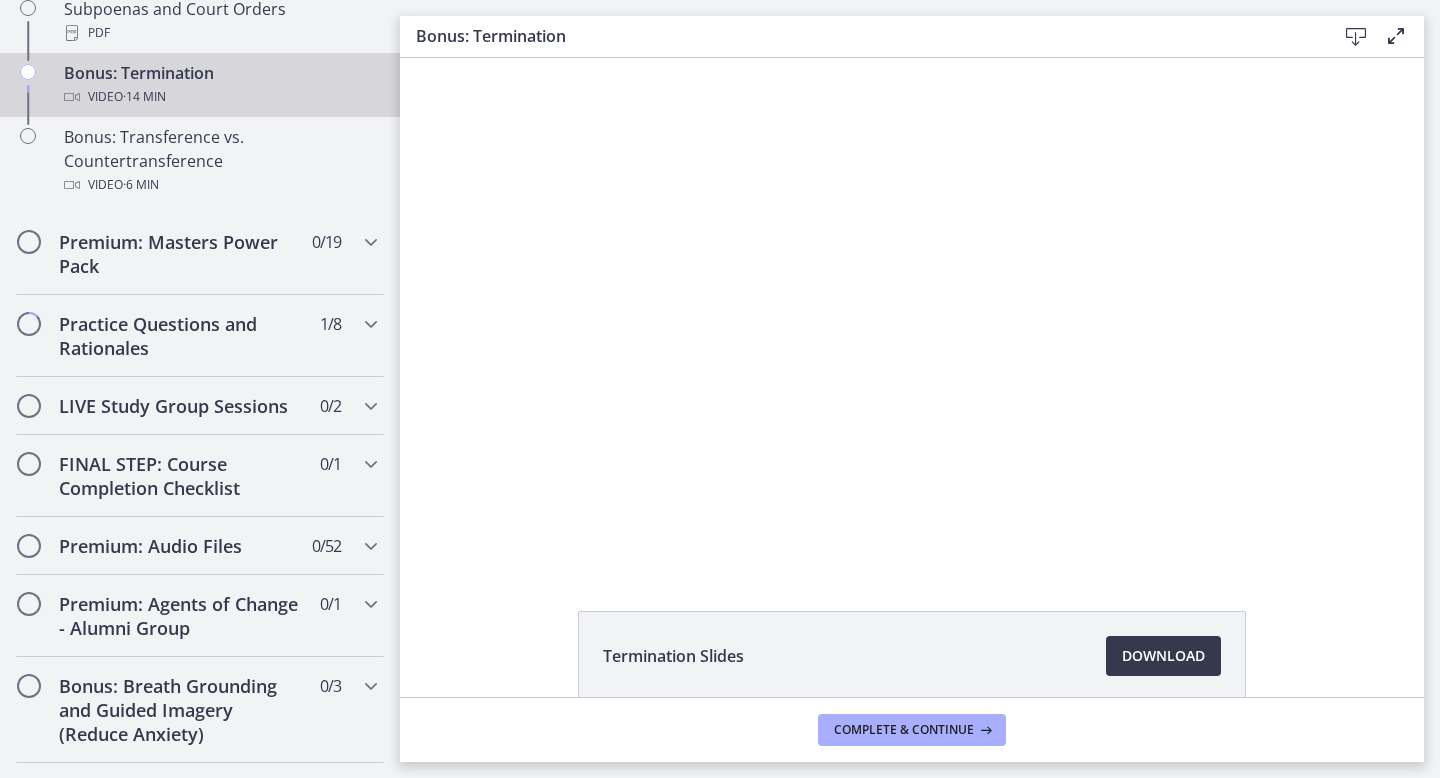 scroll, scrollTop: 1397, scrollLeft: 0, axis: vertical 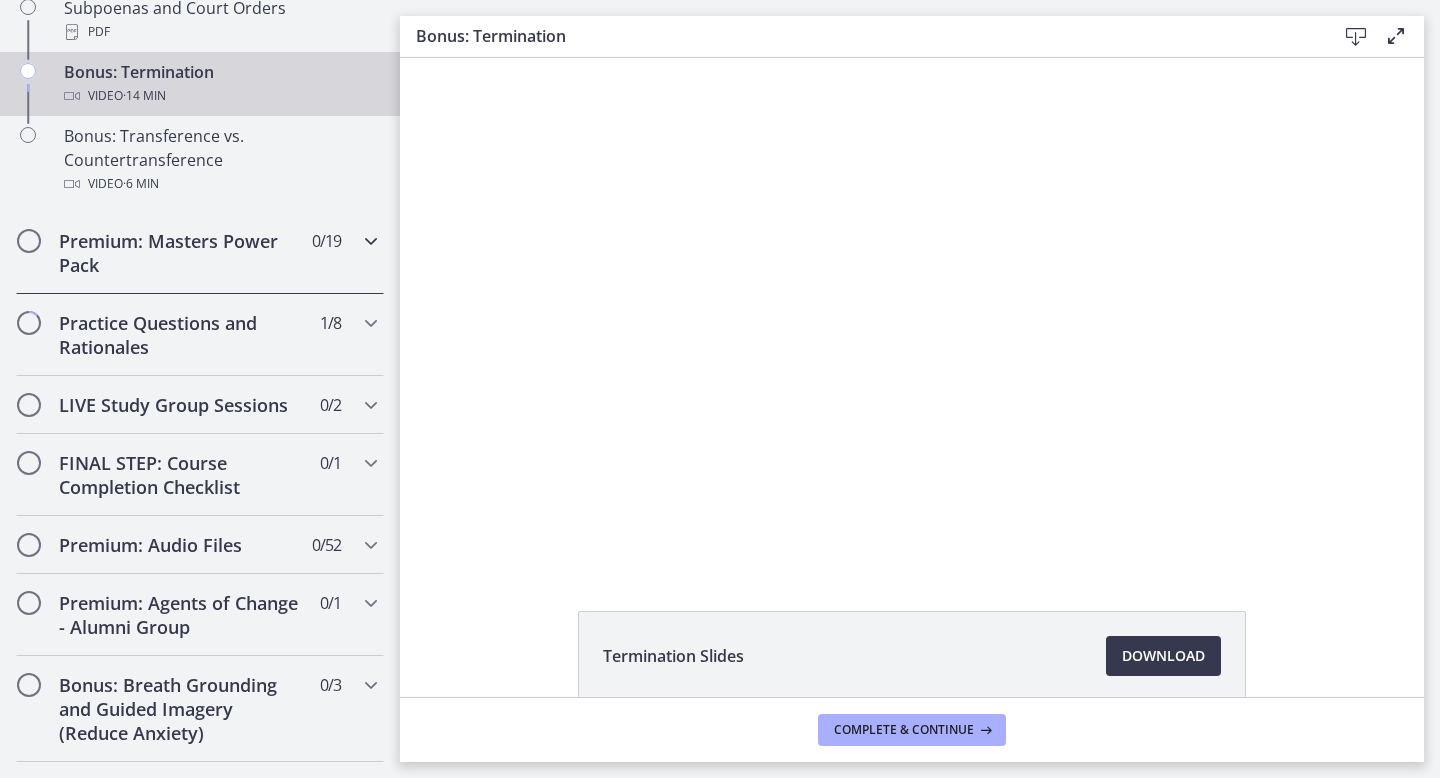 click on "Premium: Masters Power Pack
0  /  19
Completed" at bounding box center [200, 253] 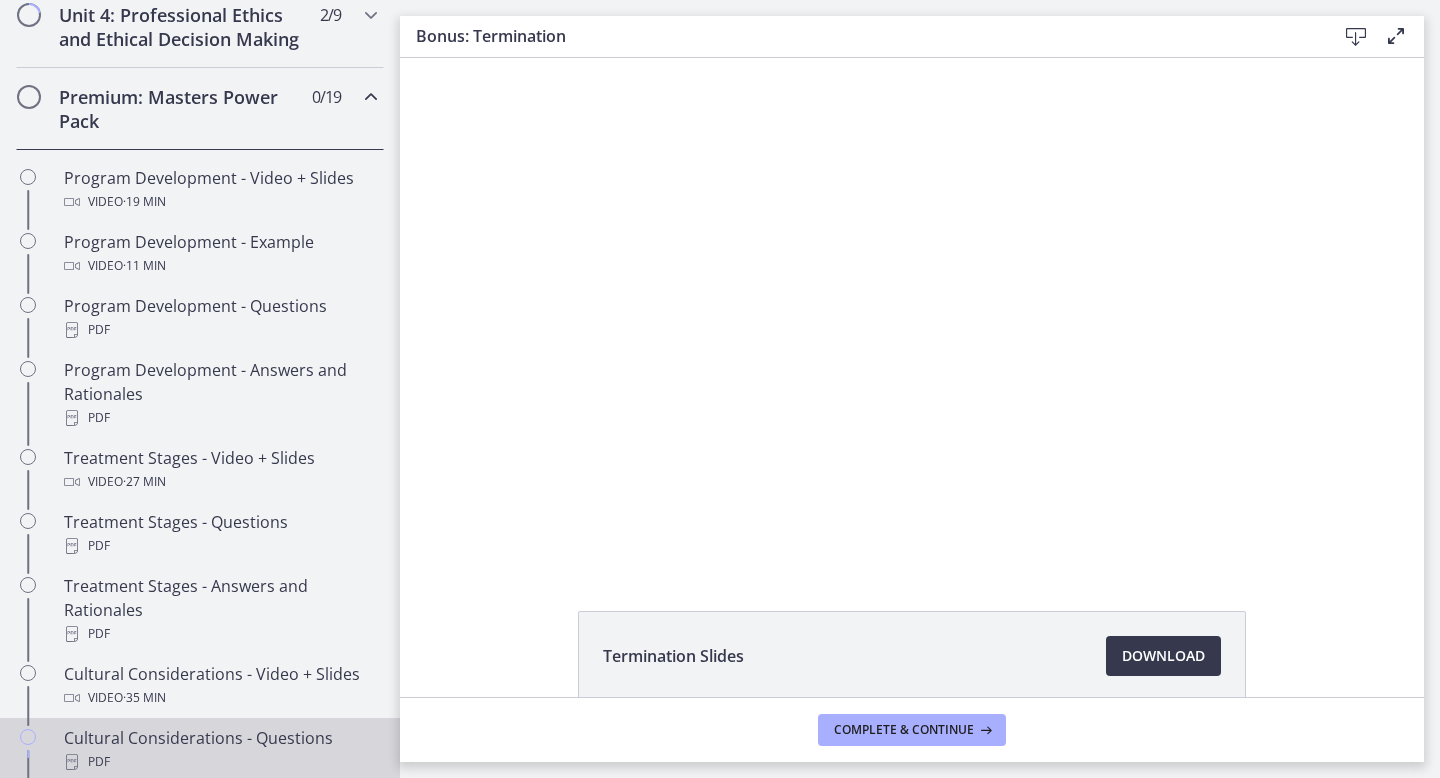 scroll, scrollTop: 886, scrollLeft: 0, axis: vertical 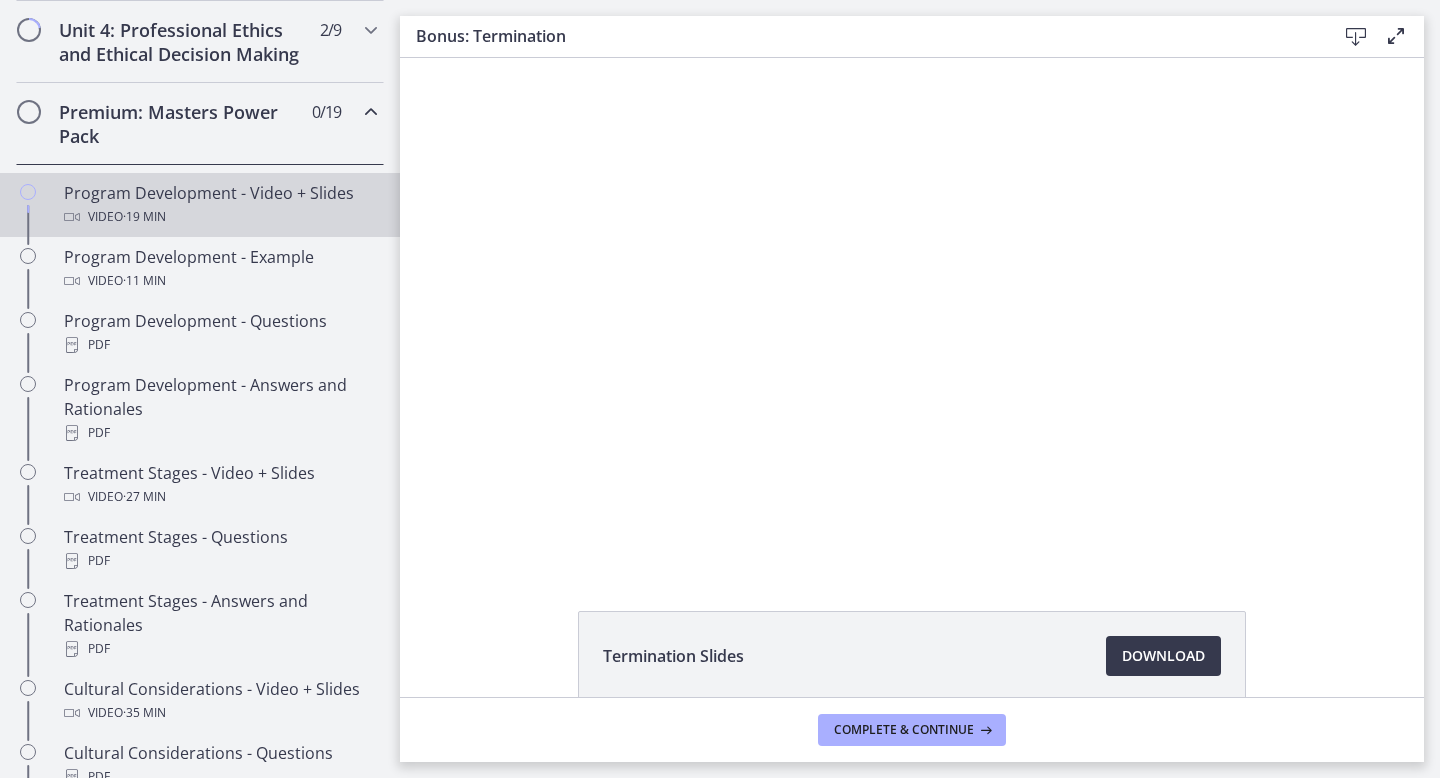 click on "Video
·  19 min" at bounding box center (220, 217) 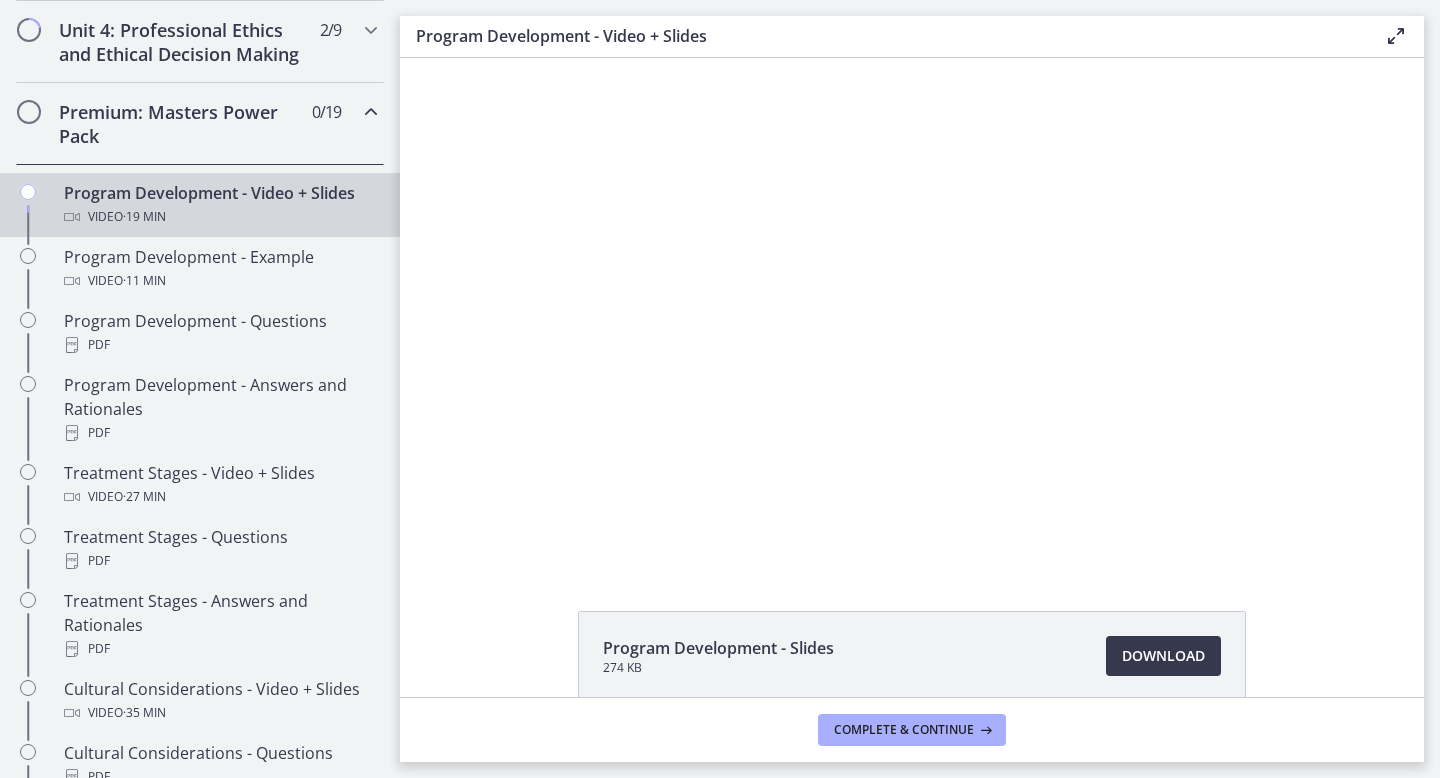 scroll, scrollTop: 0, scrollLeft: 0, axis: both 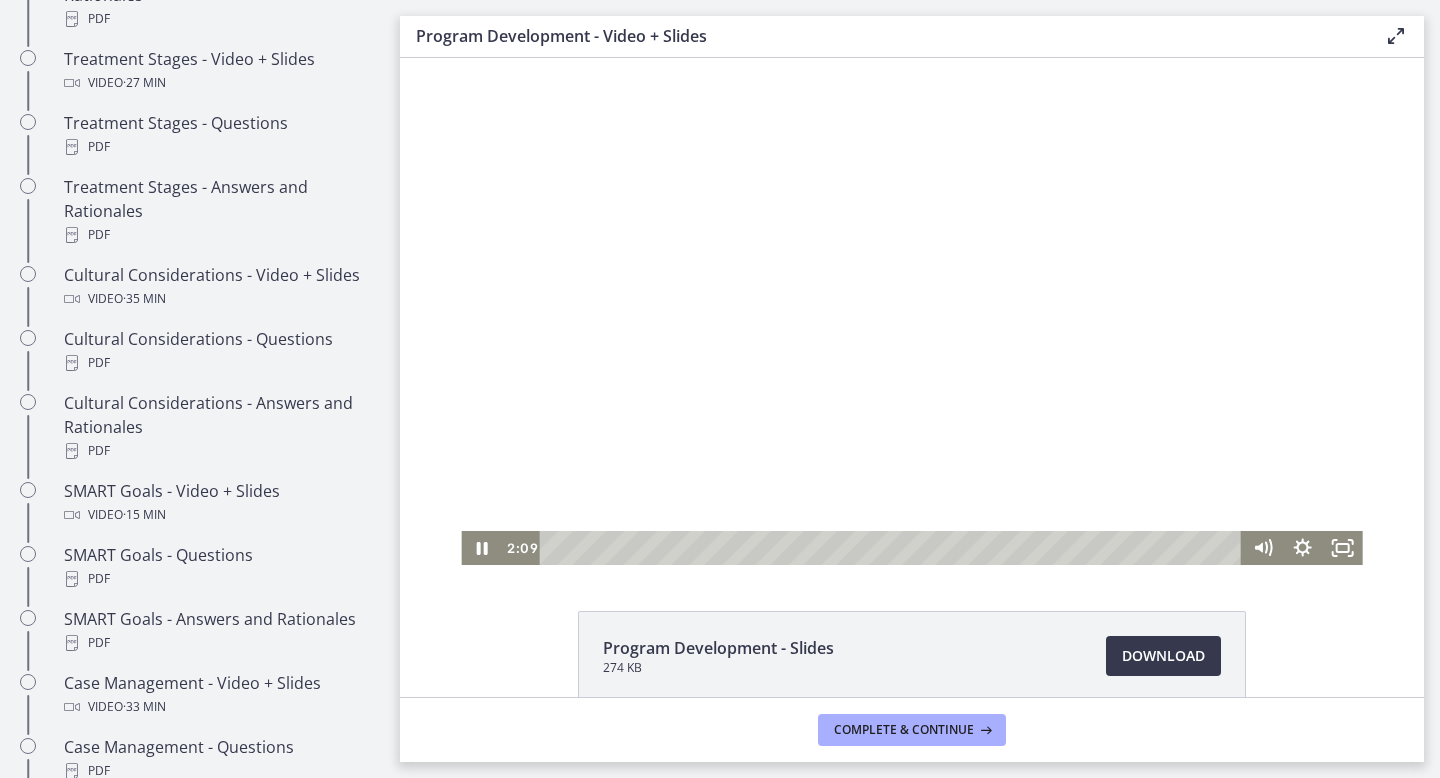click at bounding box center (911, 311) 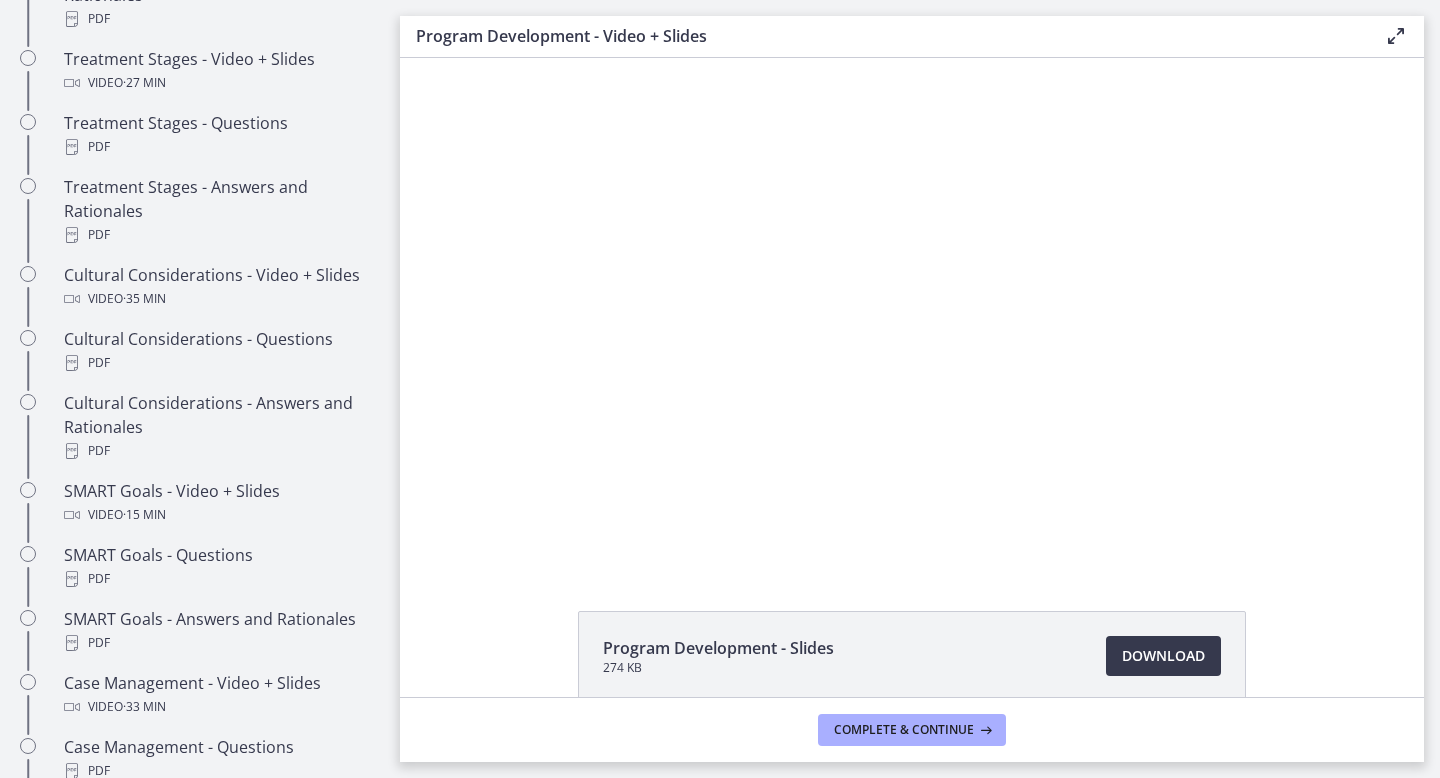 type 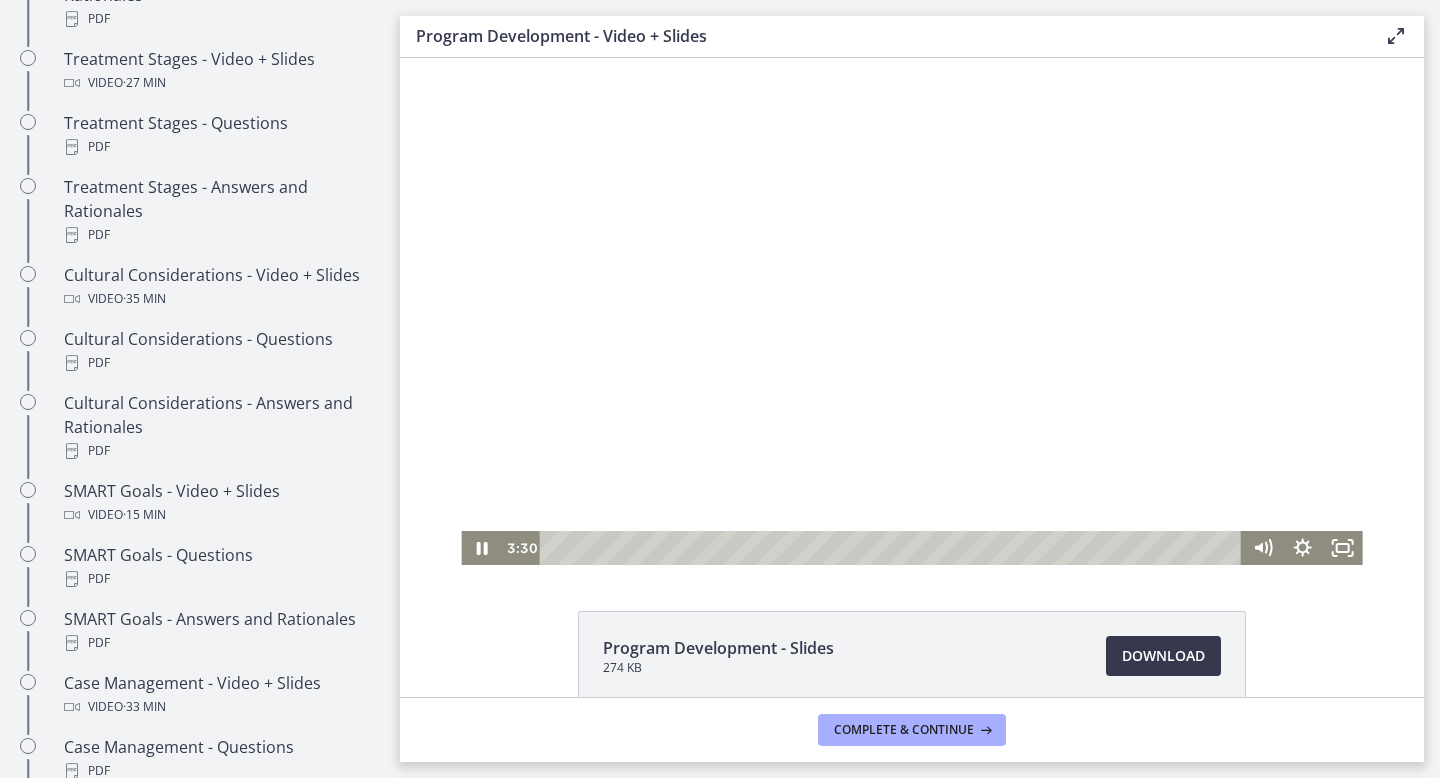 click at bounding box center [911, 311] 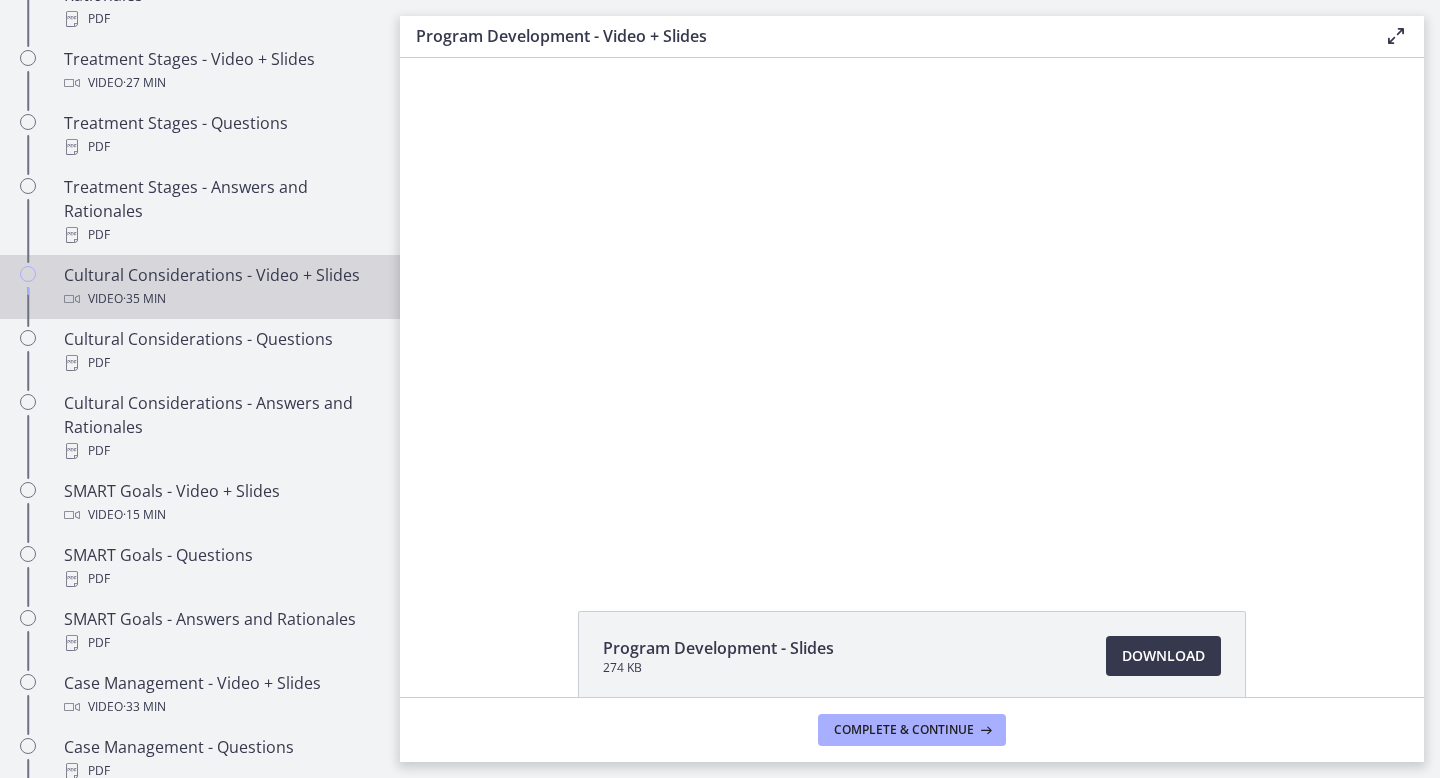 click on "Cultural Considerations - Video + Slides
Video
·  35 min" at bounding box center [220, 287] 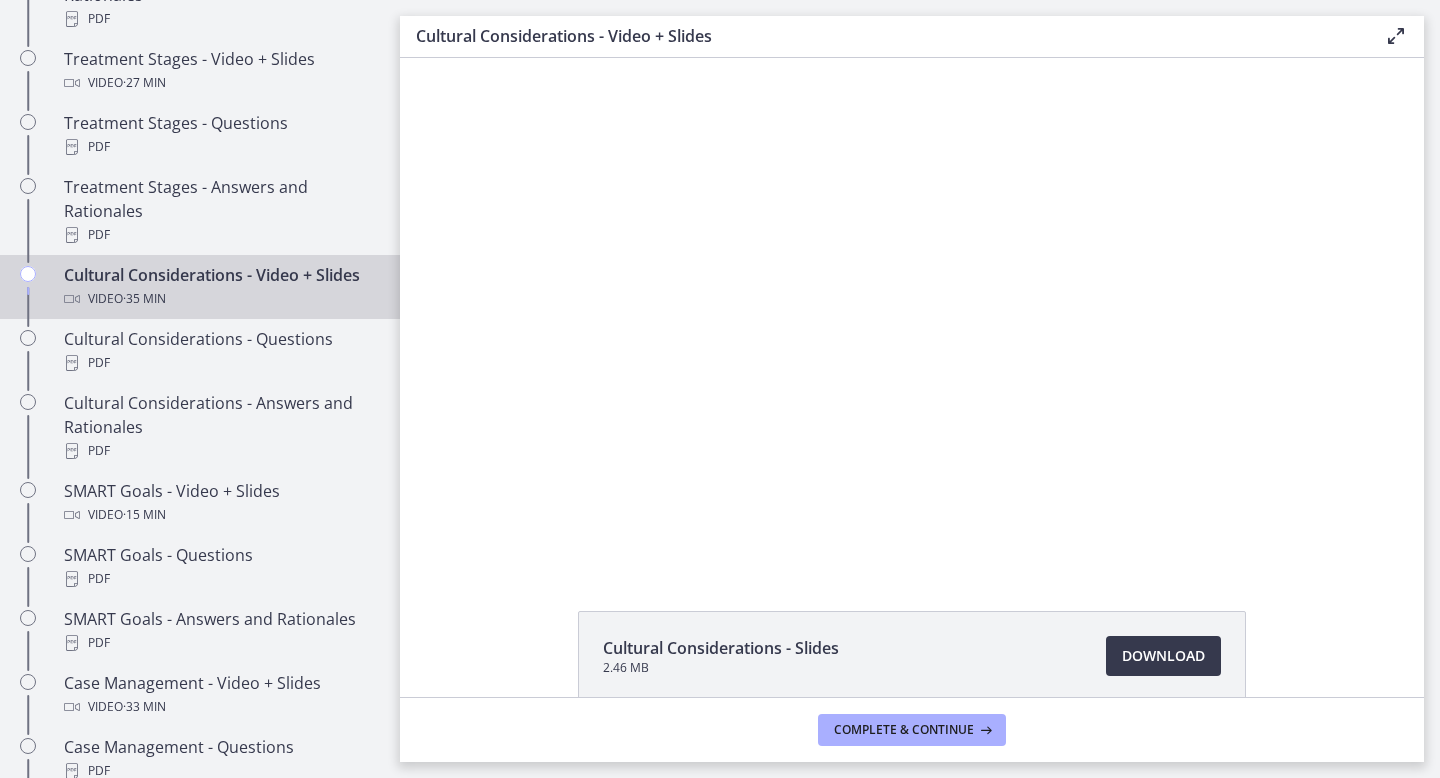 scroll, scrollTop: 0, scrollLeft: 0, axis: both 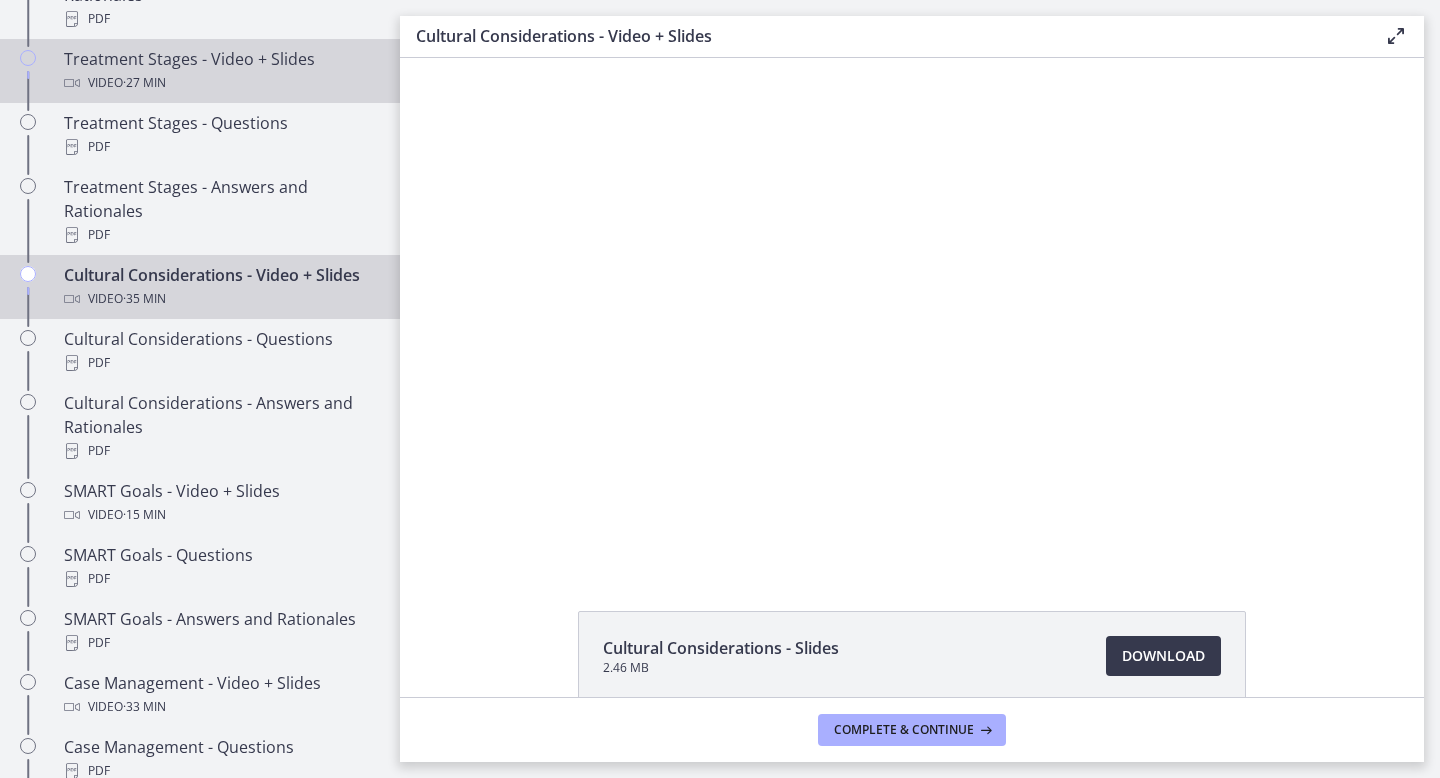 click on "Treatment Stages - Video + Slides
Video
·  27 min" at bounding box center [220, 71] 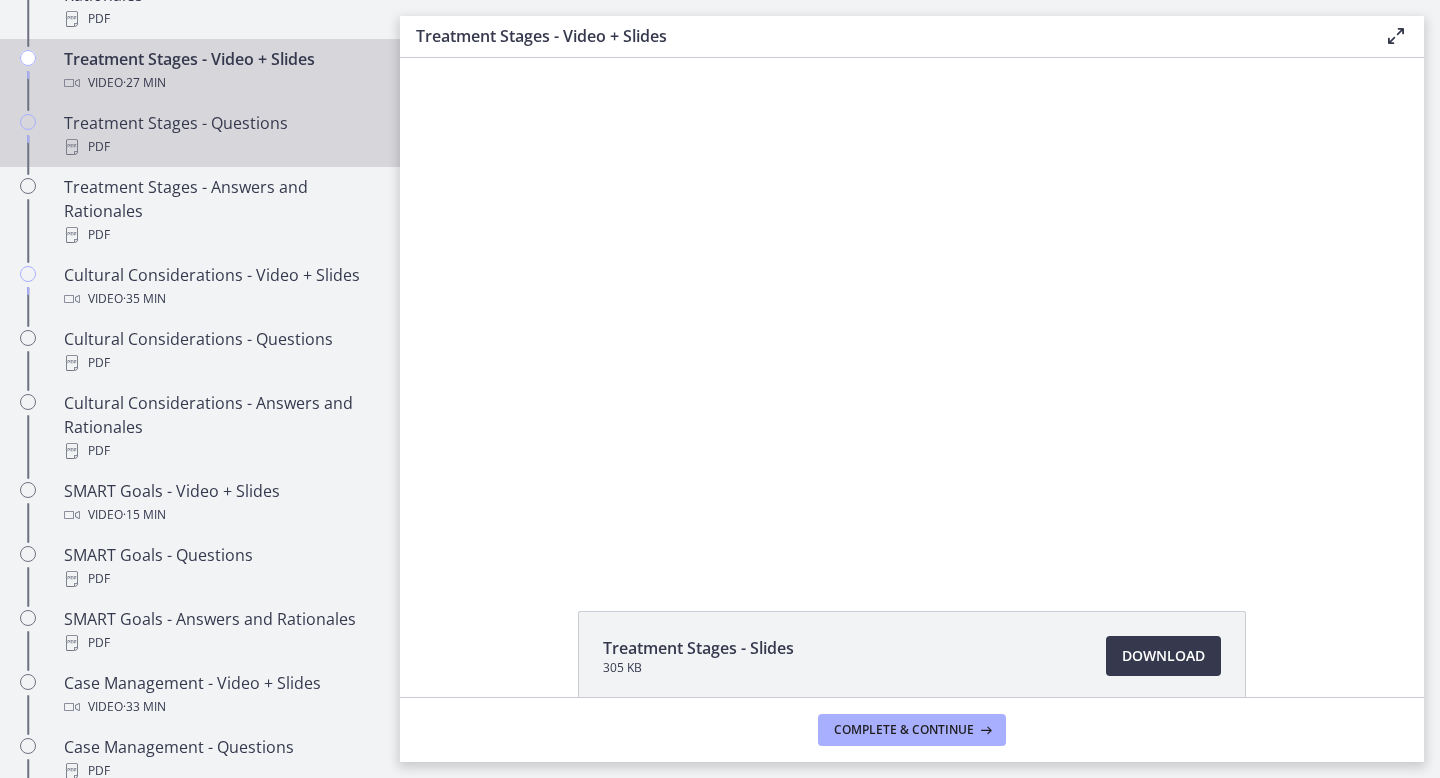 scroll, scrollTop: 0, scrollLeft: 0, axis: both 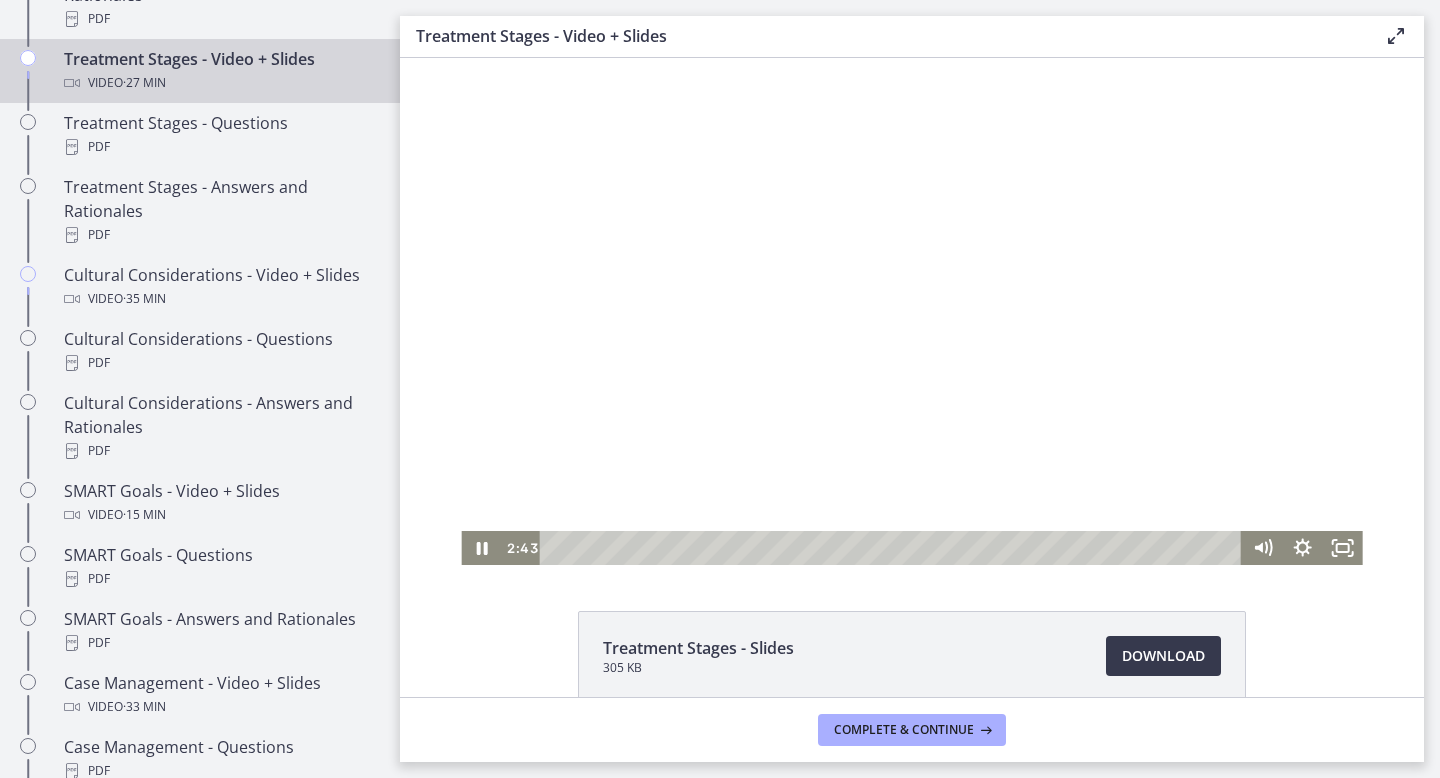 click at bounding box center (911, 311) 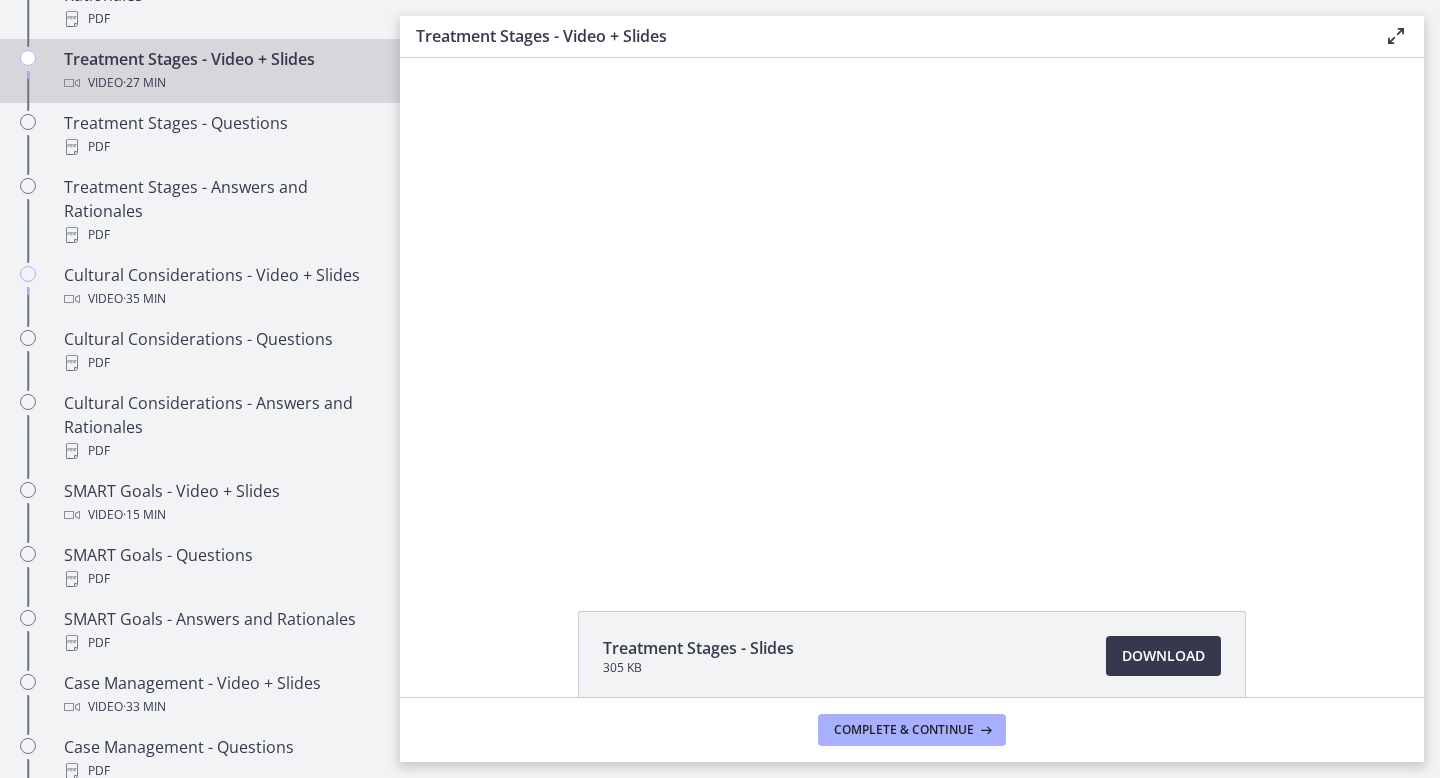 type 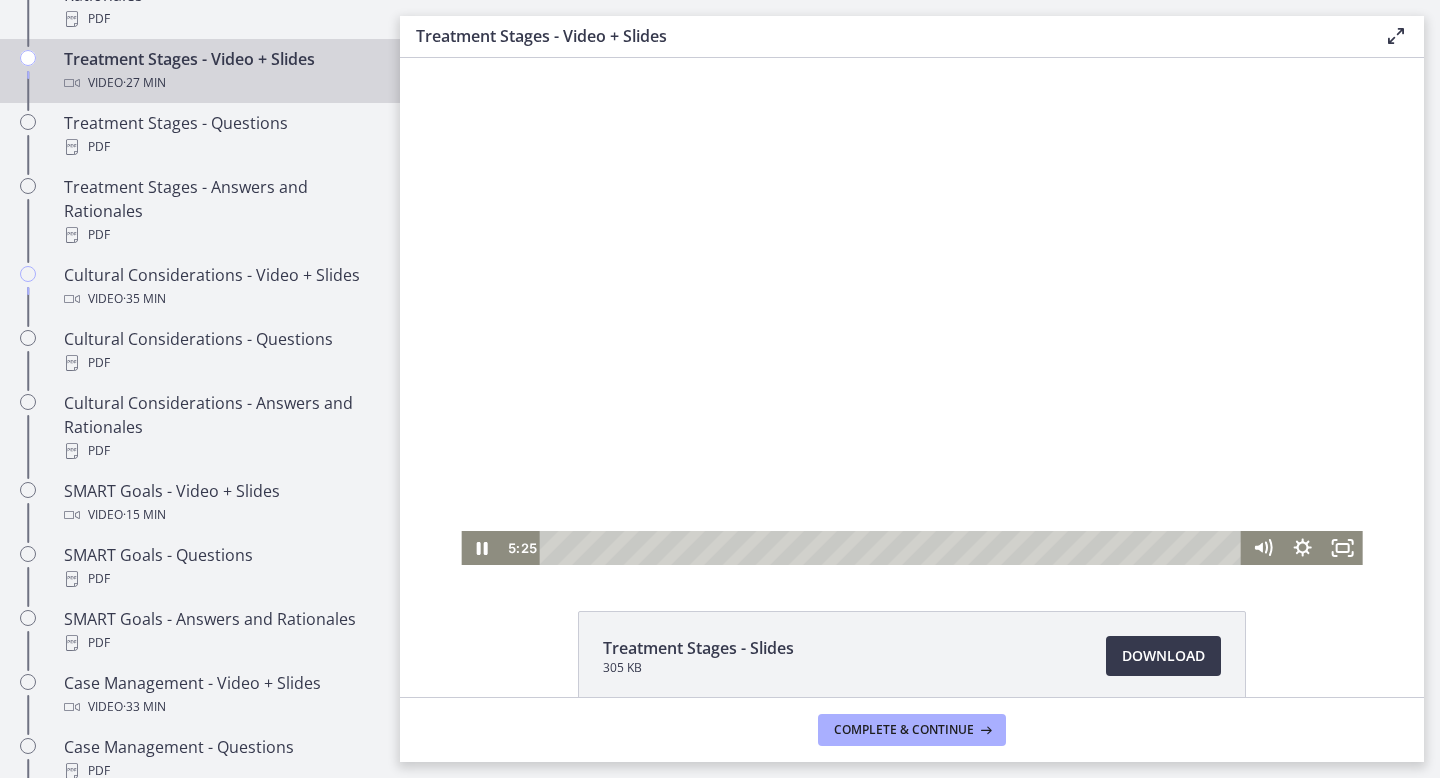click at bounding box center [911, 311] 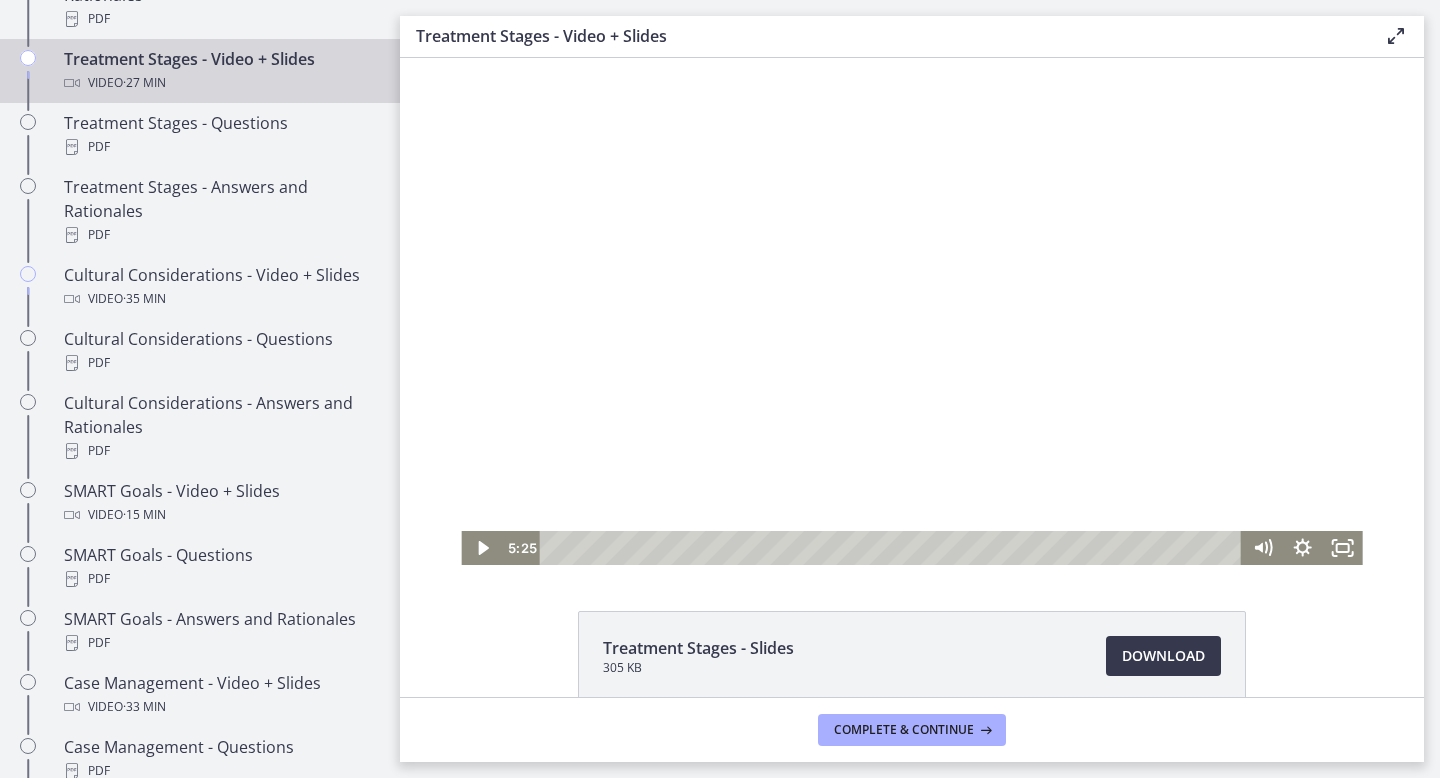 click at bounding box center (911, 311) 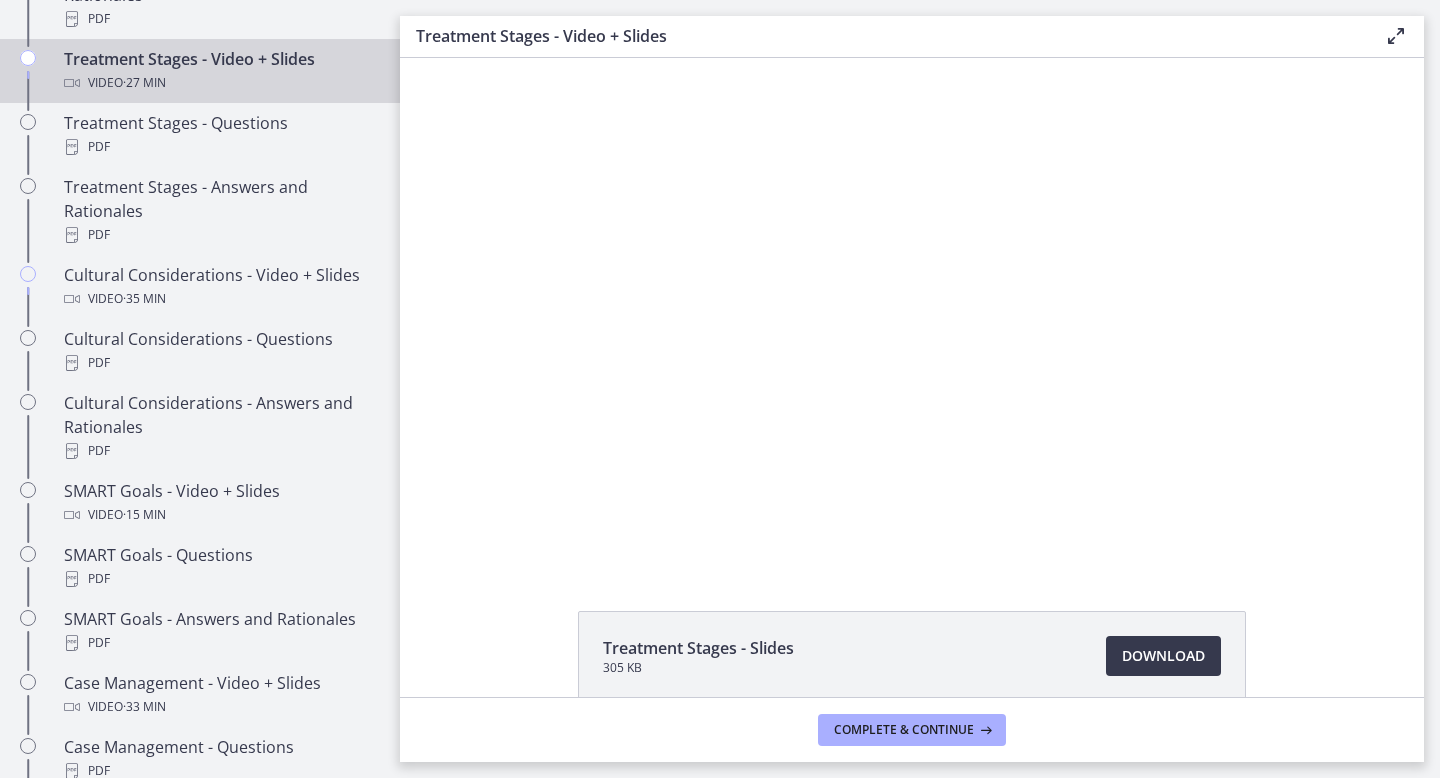 click at bounding box center (461, 58) 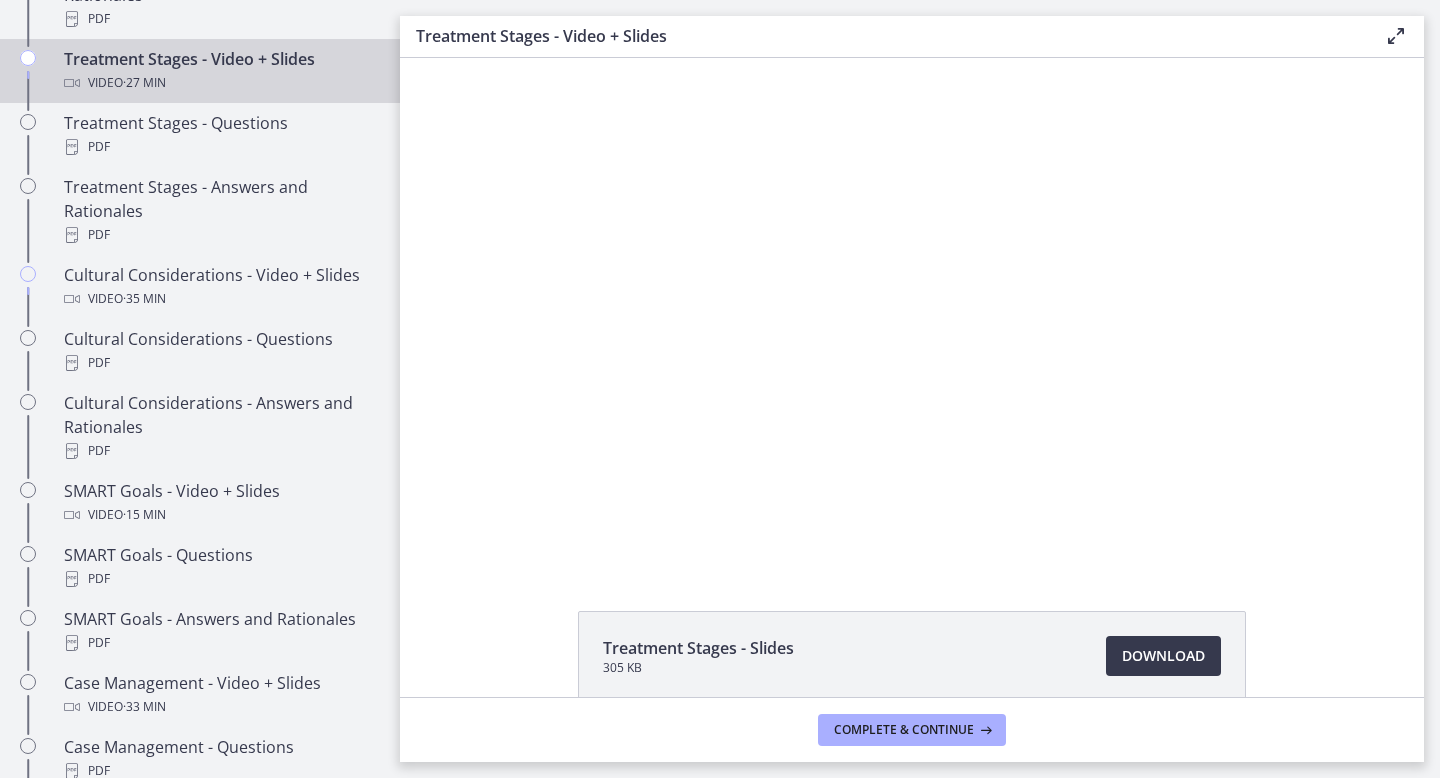 click at bounding box center (461, 58) 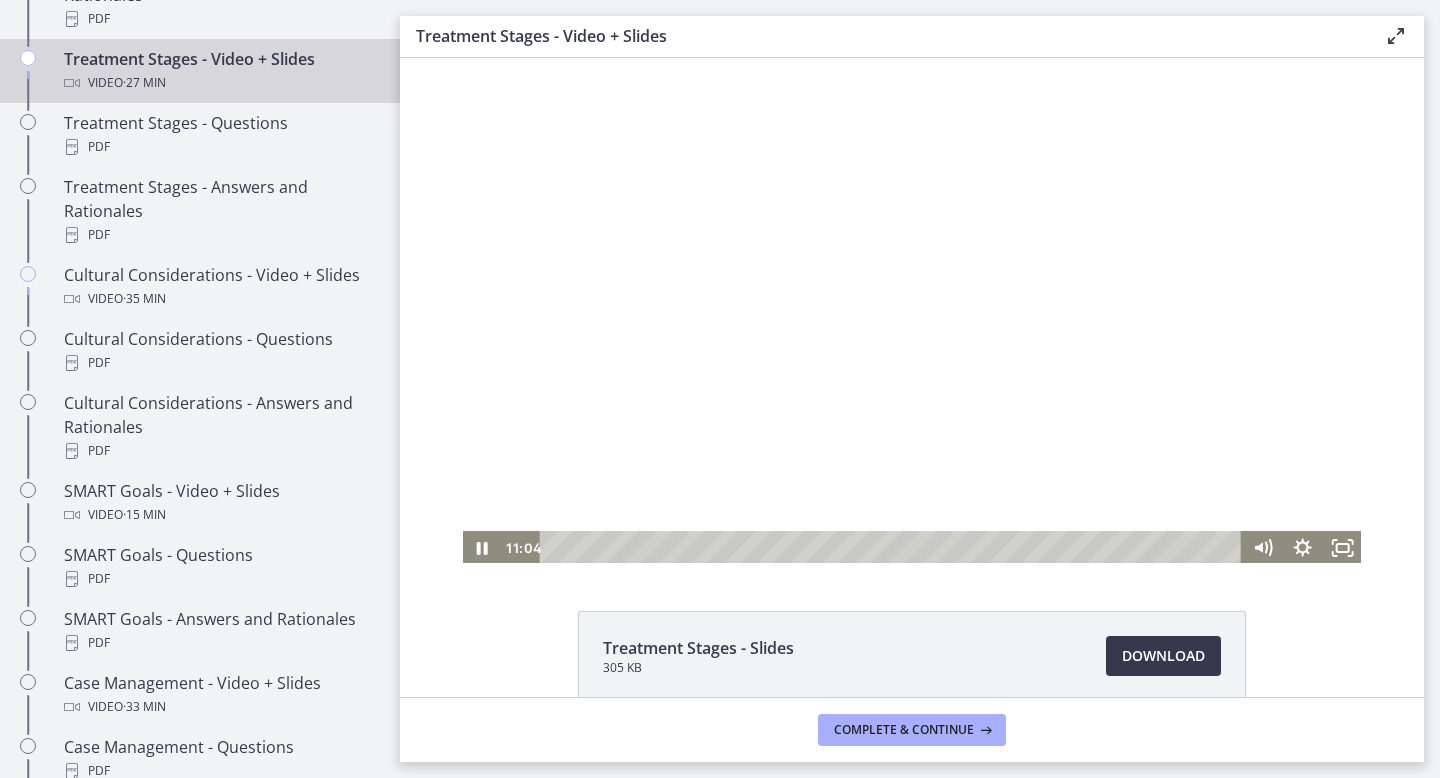 click at bounding box center (911, 311) 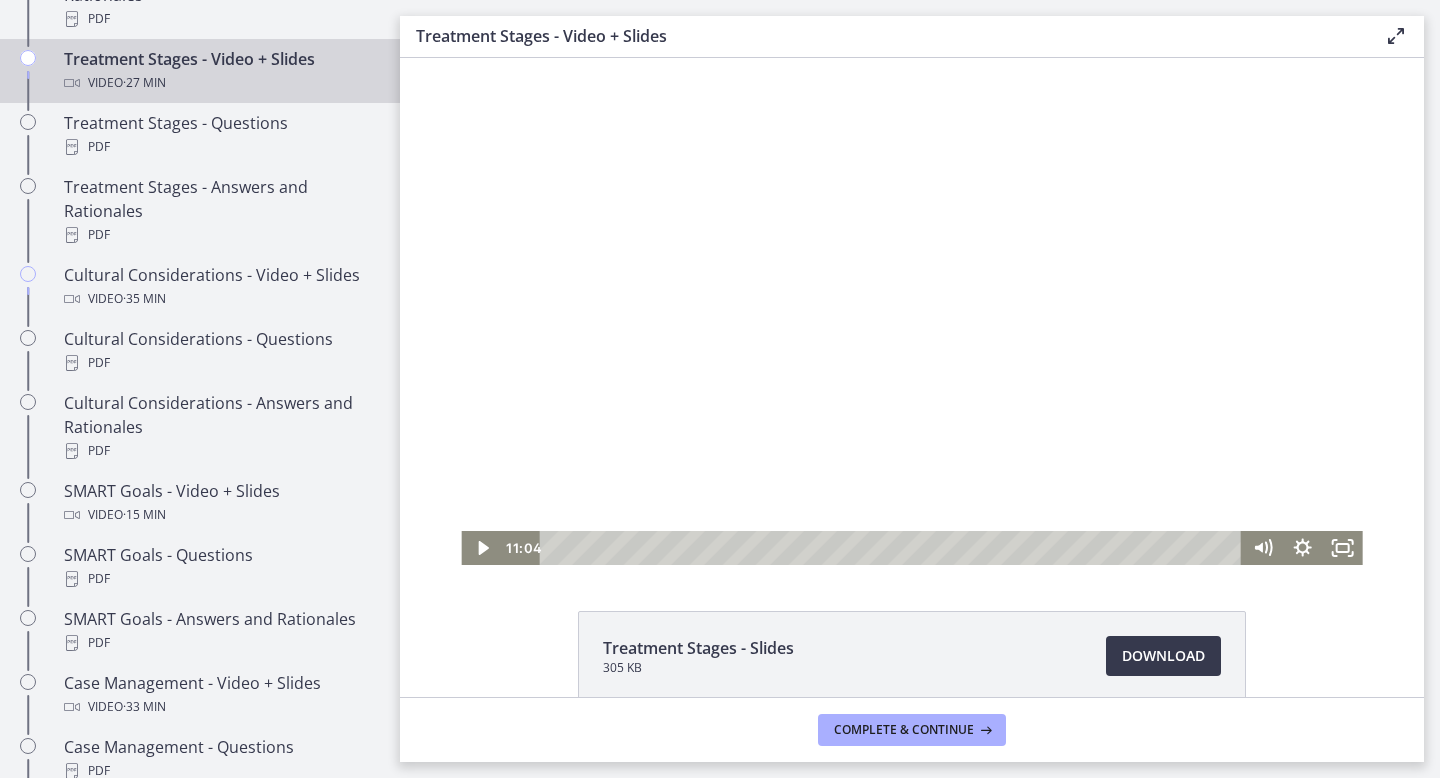 click at bounding box center [911, 311] 